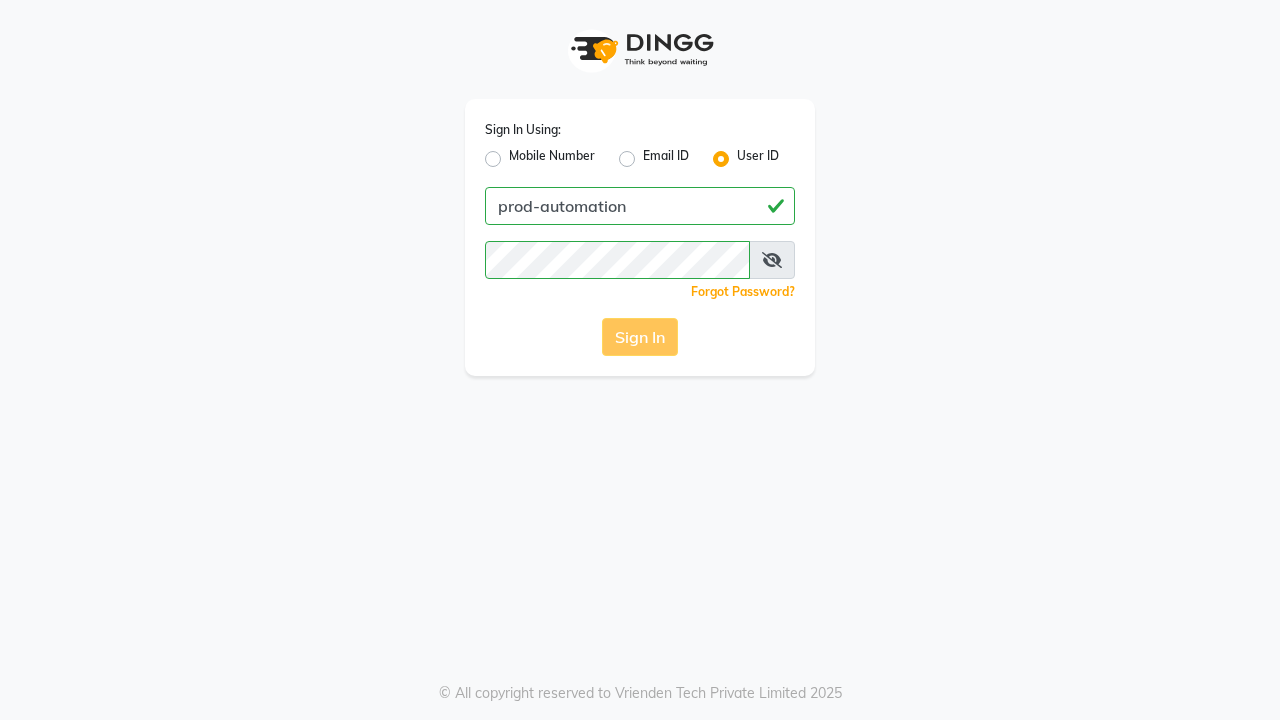 scroll, scrollTop: 0, scrollLeft: 0, axis: both 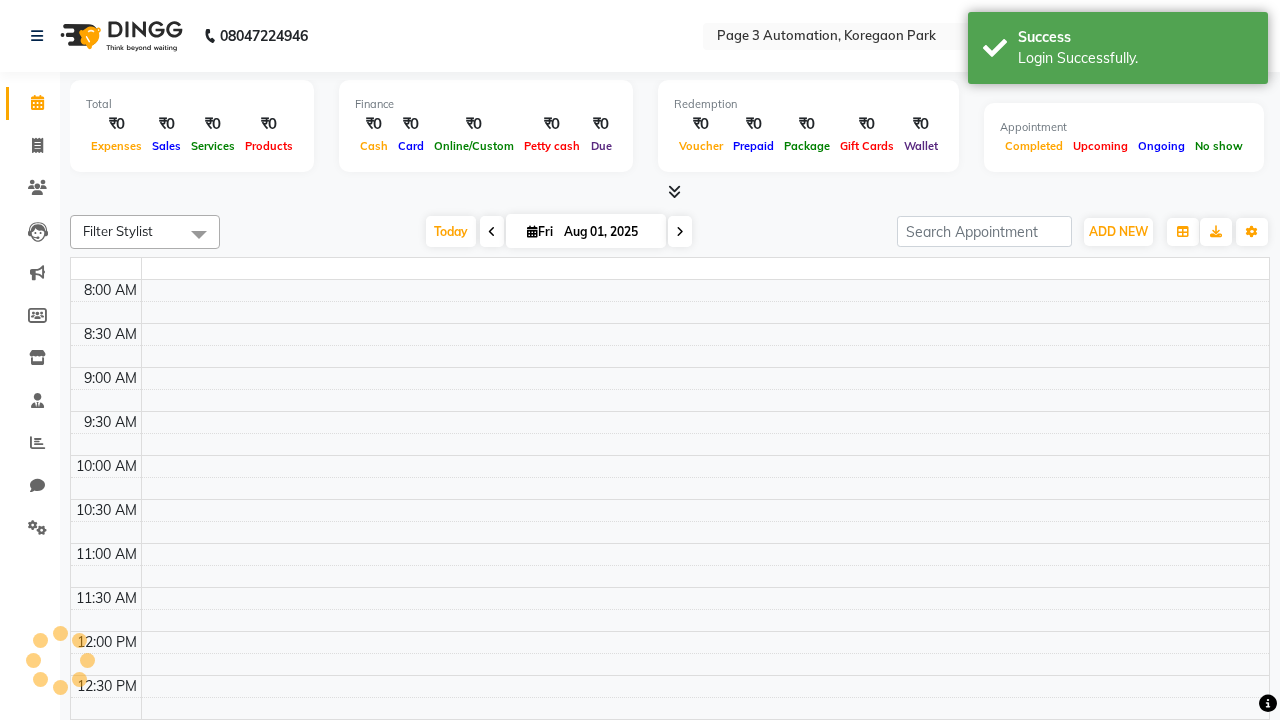 select on "en" 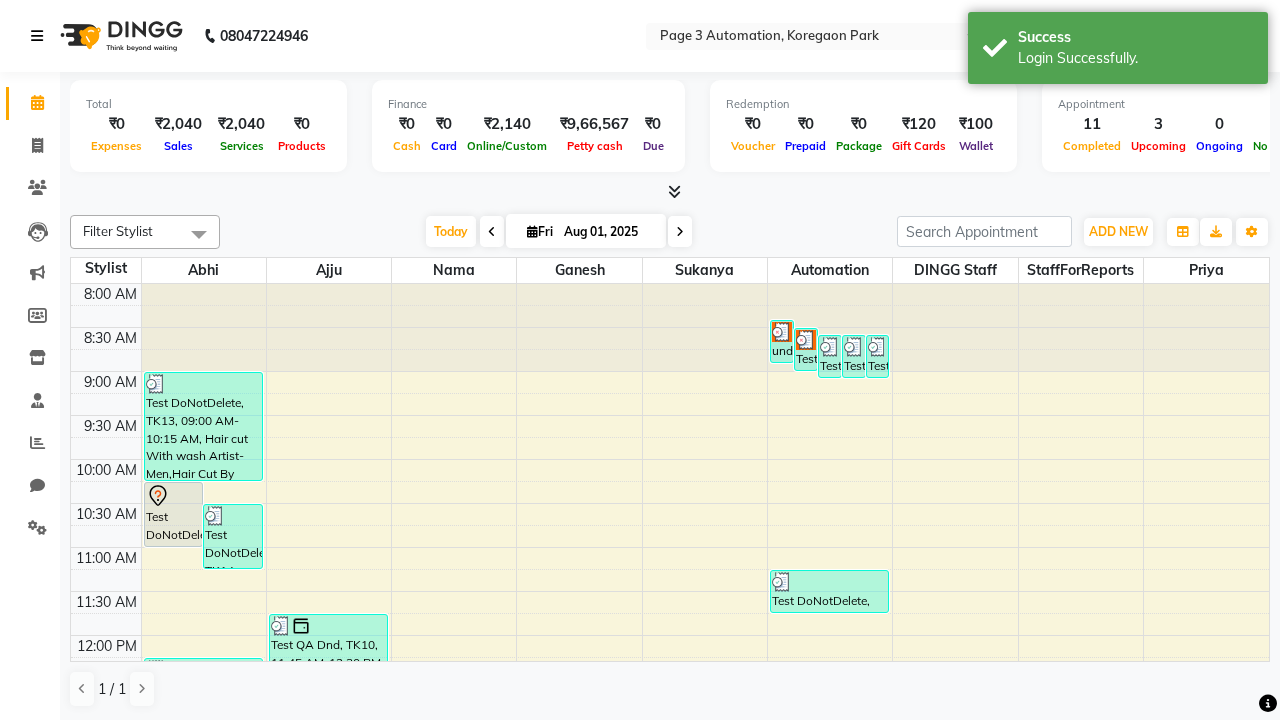 click at bounding box center [37, 36] 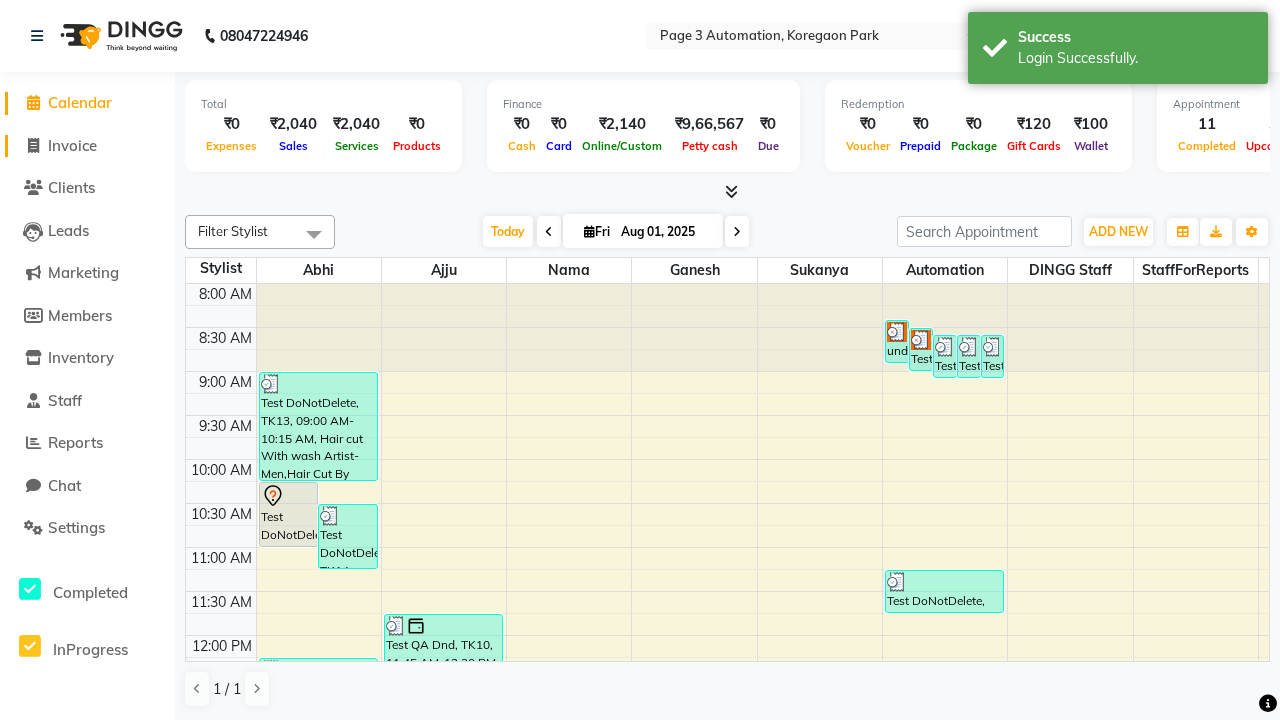 click on "Invoice" 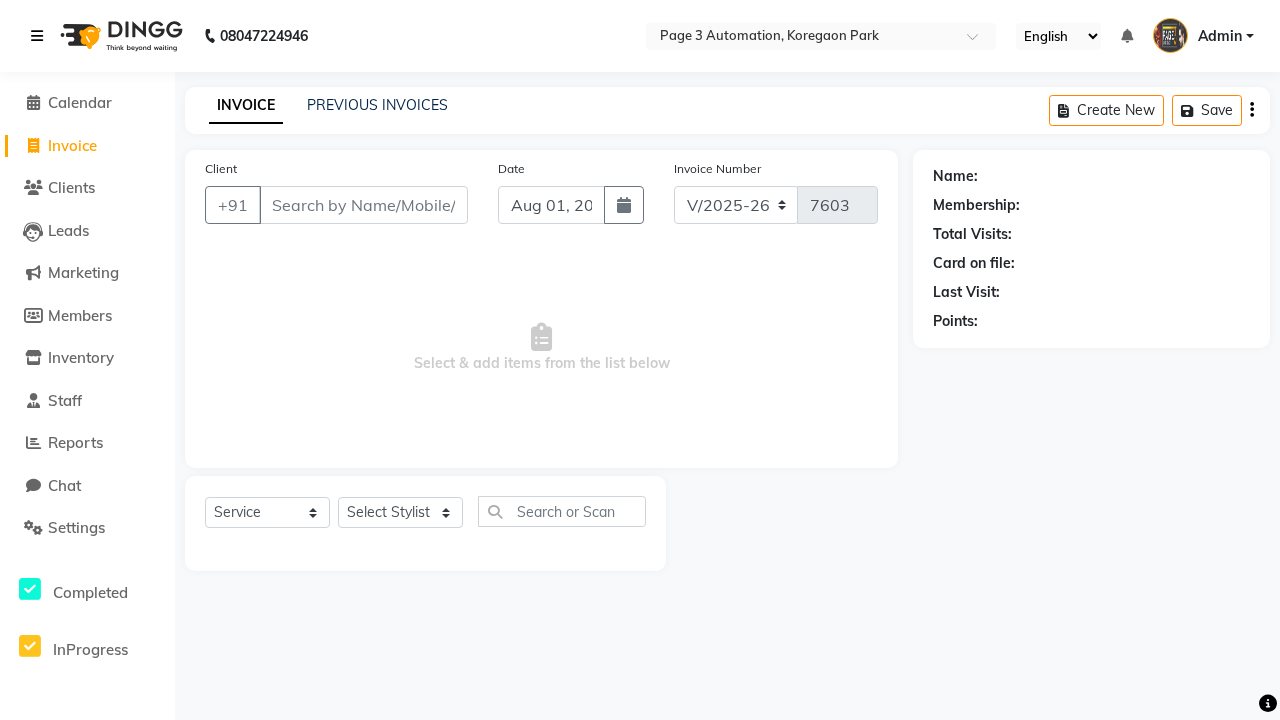 click at bounding box center [37, 36] 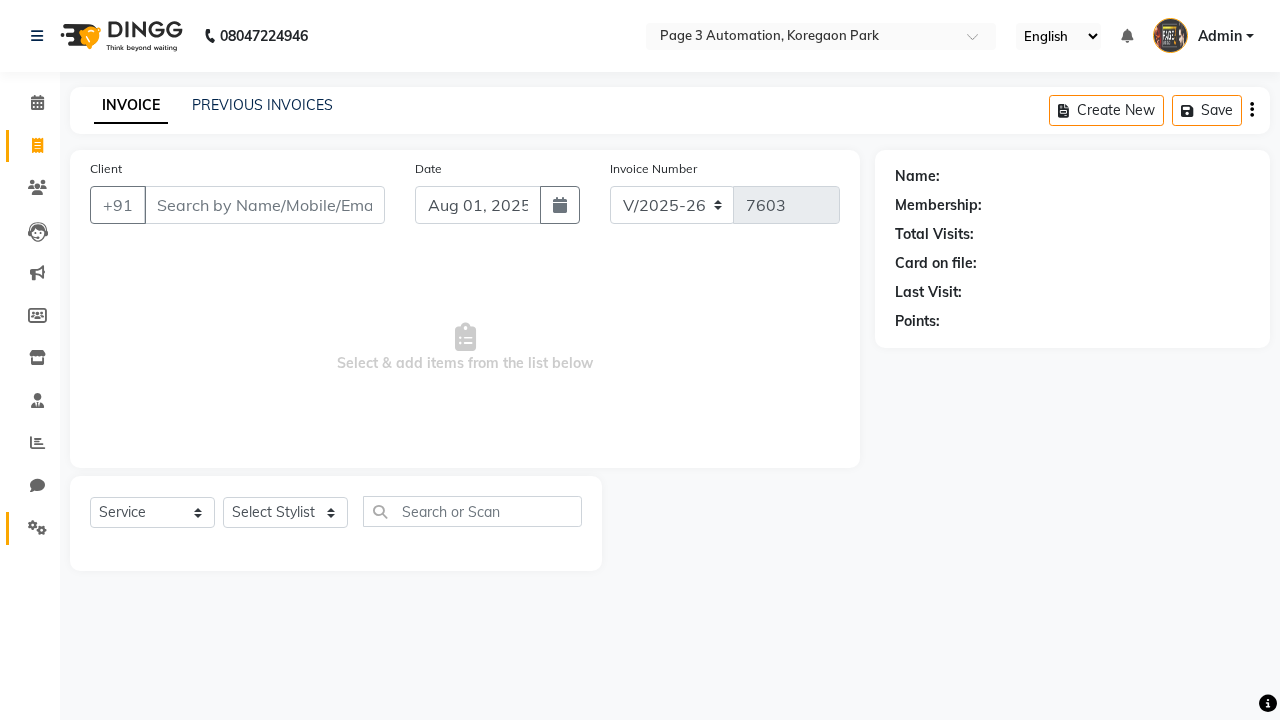 click 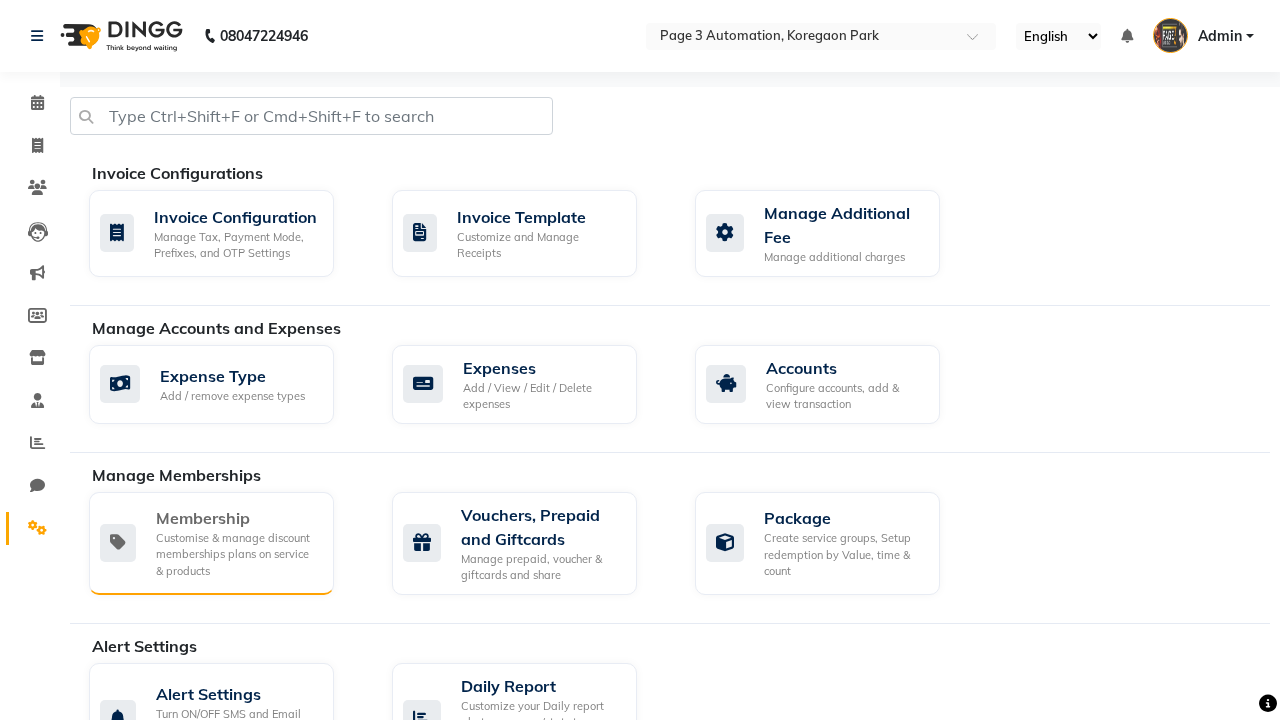 click on "Membership" 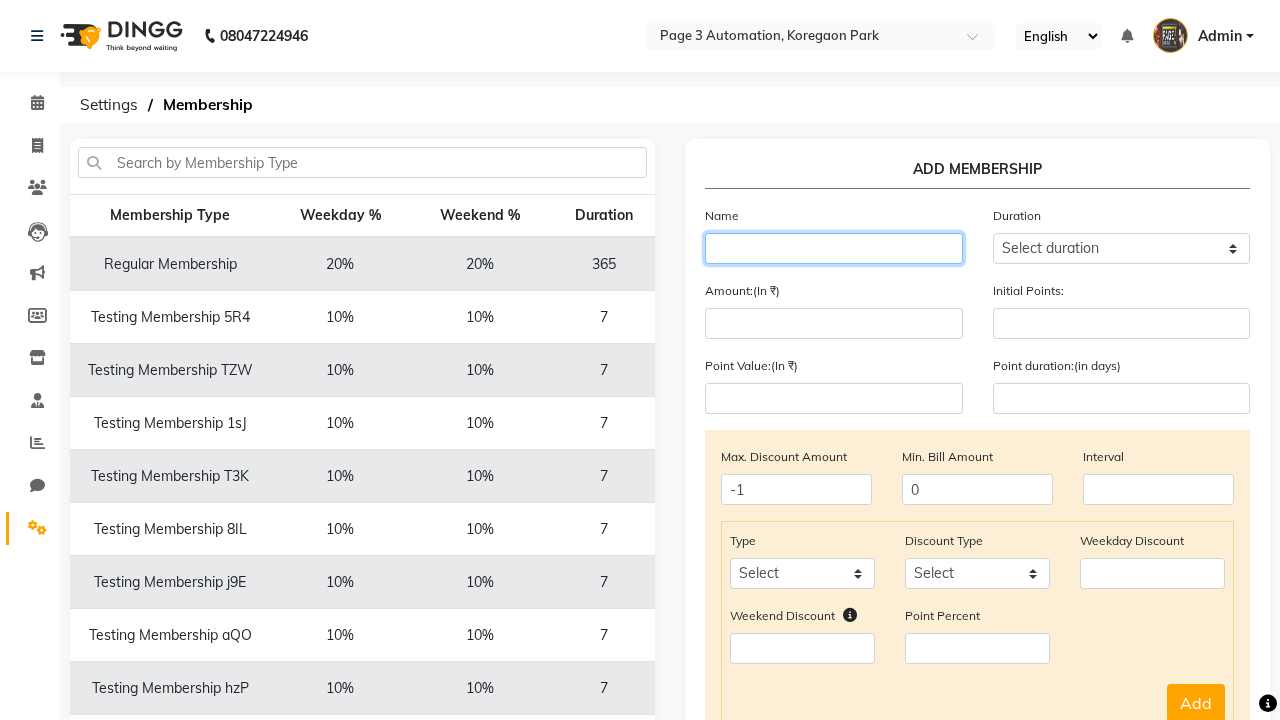type on "Testing Membership kyB" 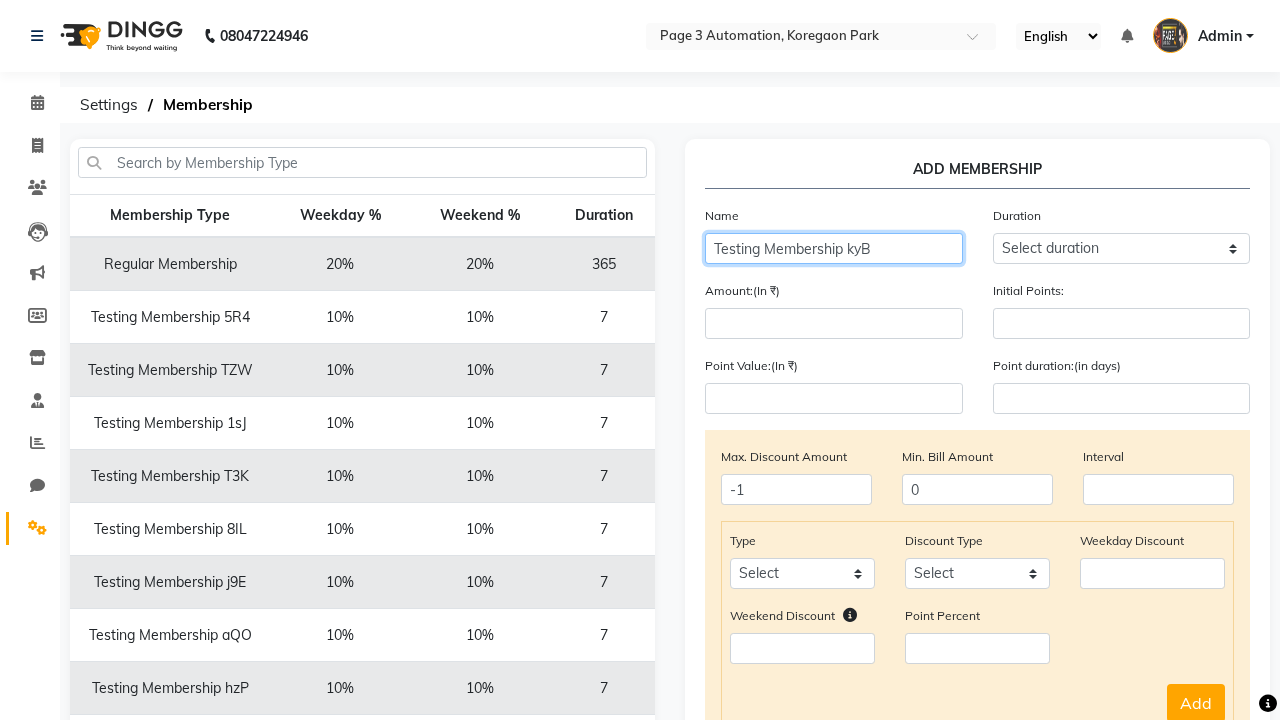select on "1: 7" 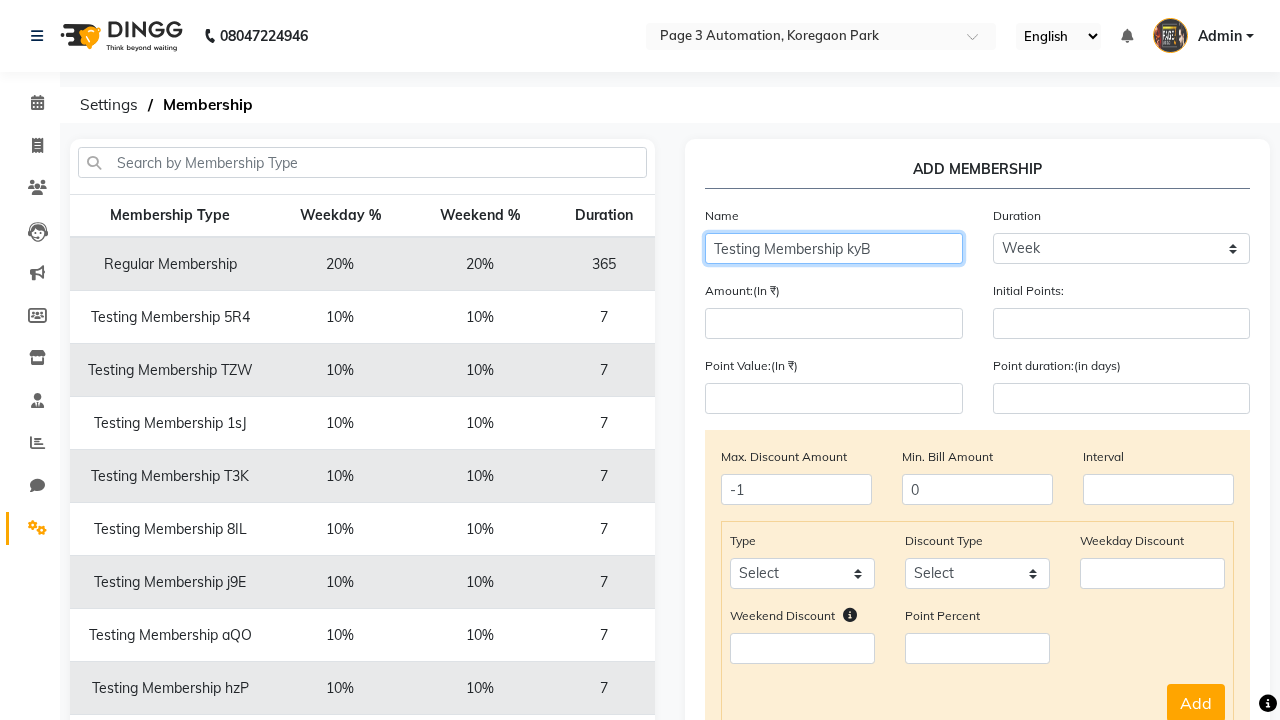 type on "7" 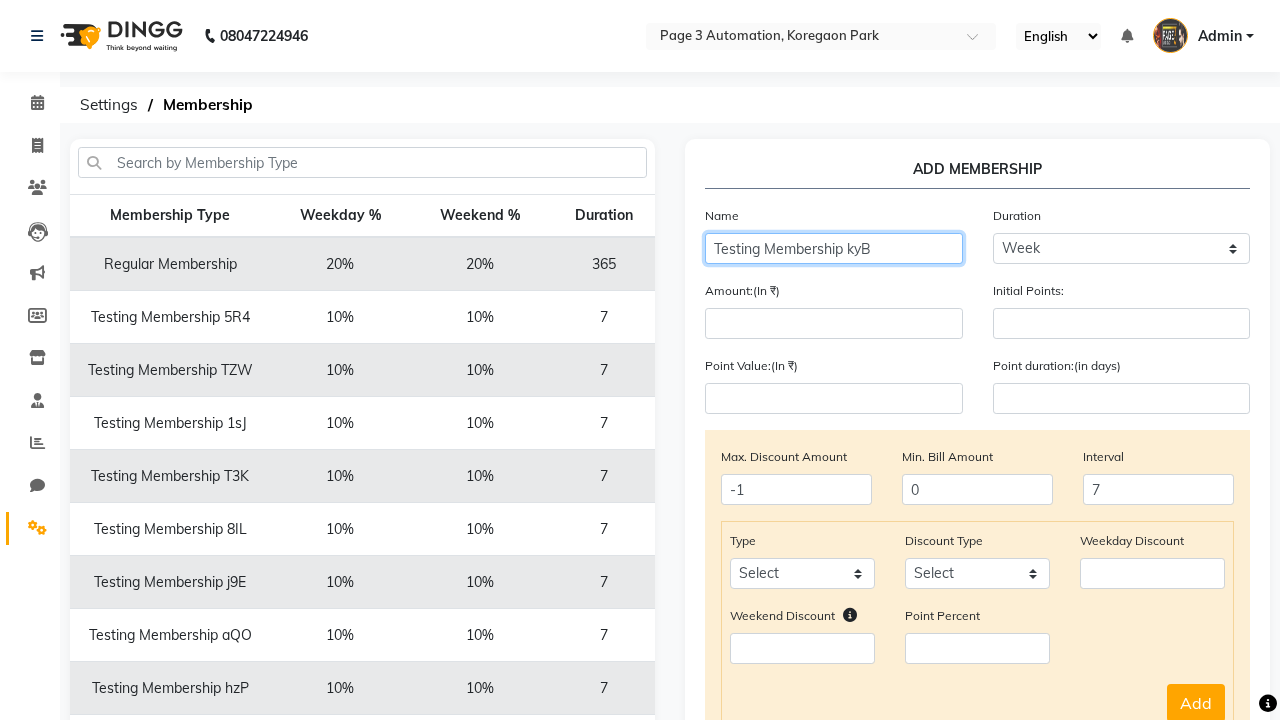 type on "Testing Membership kyB" 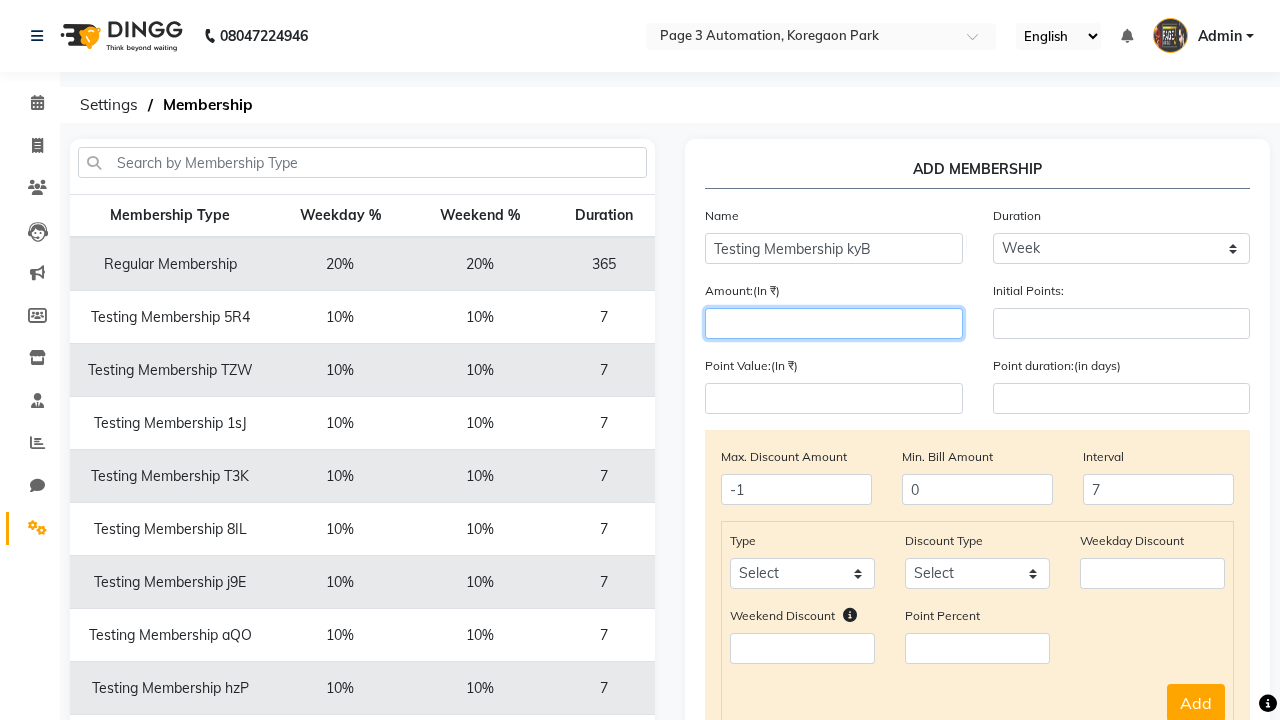 type on "1000" 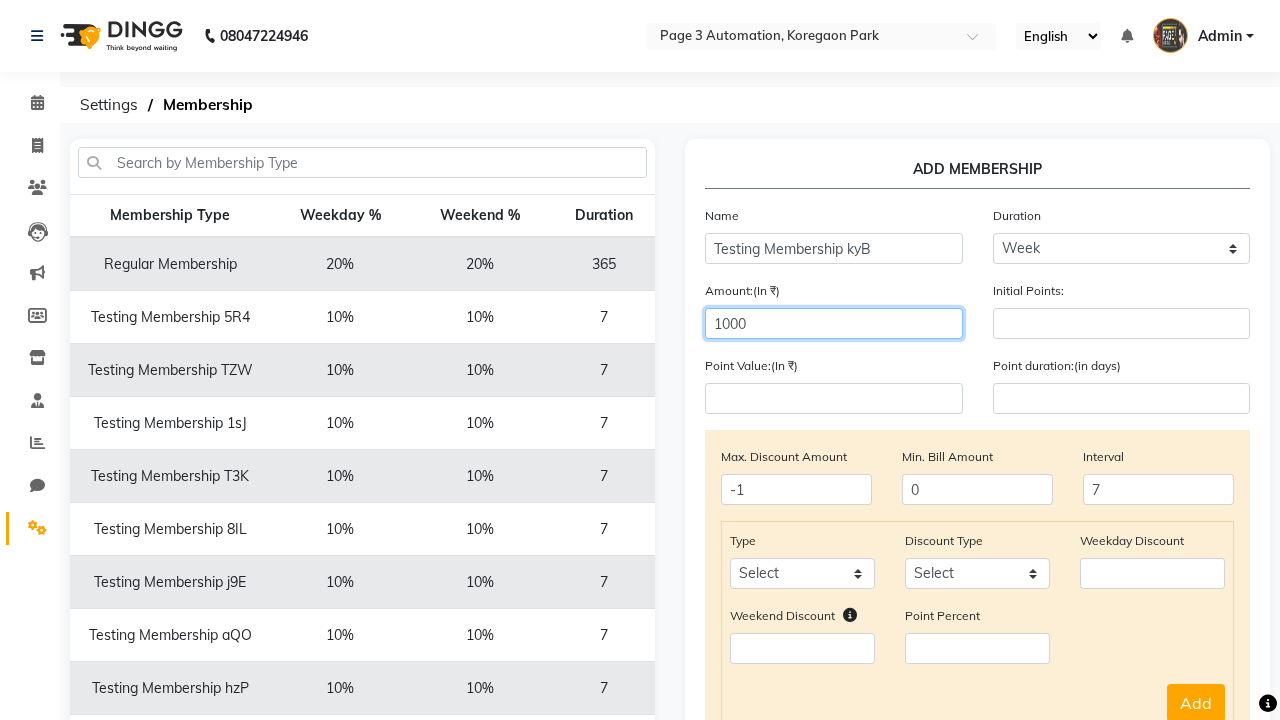 select on "service" 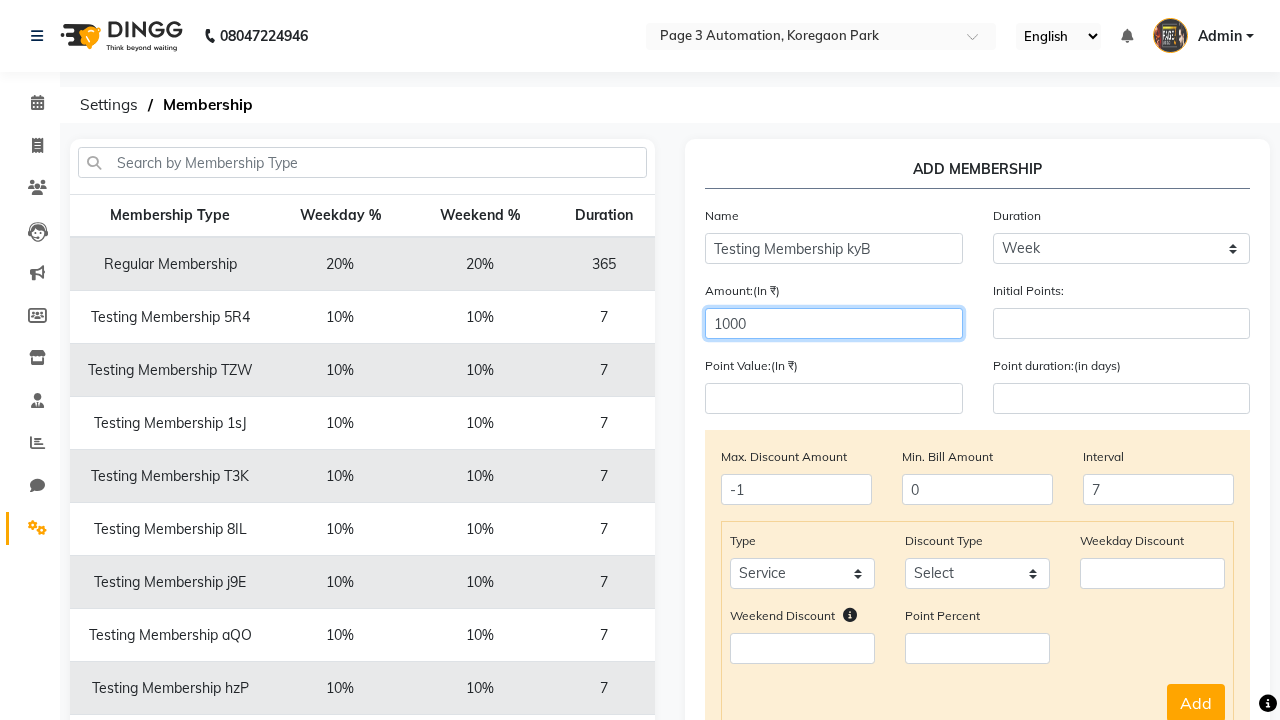 select on "Percent" 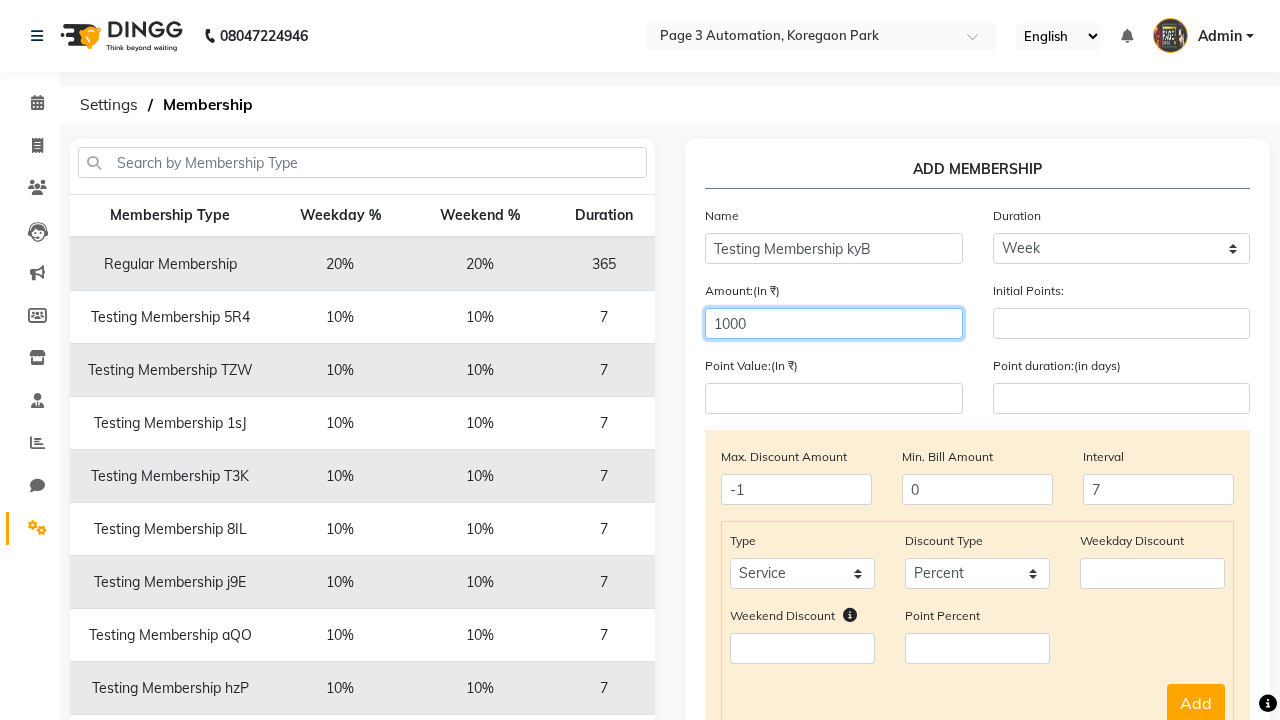 type on "1000" 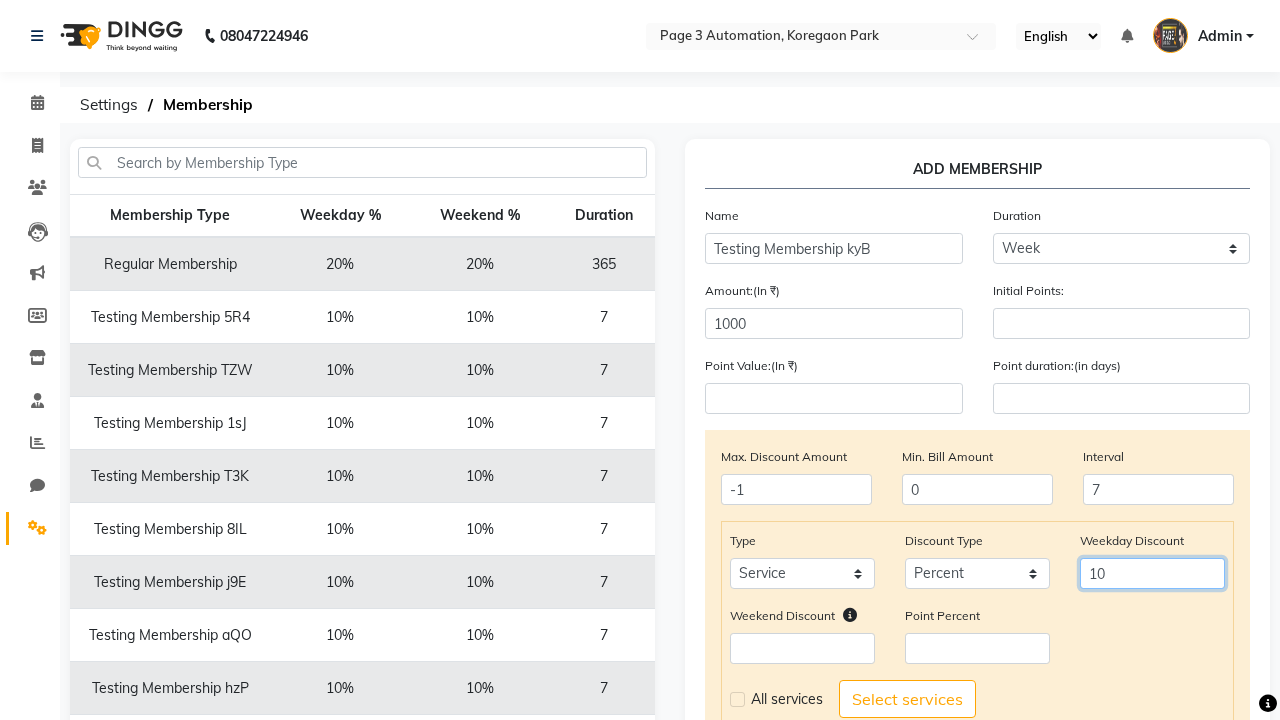 type on "10" 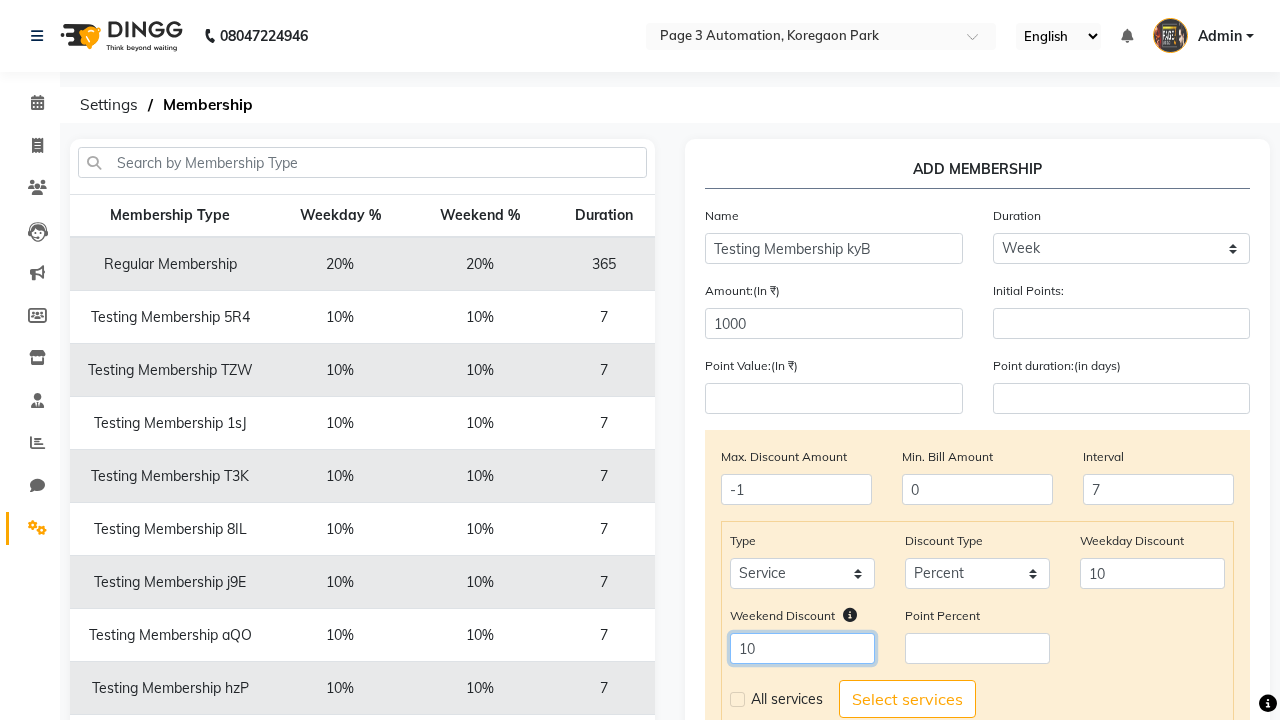 type on "10" 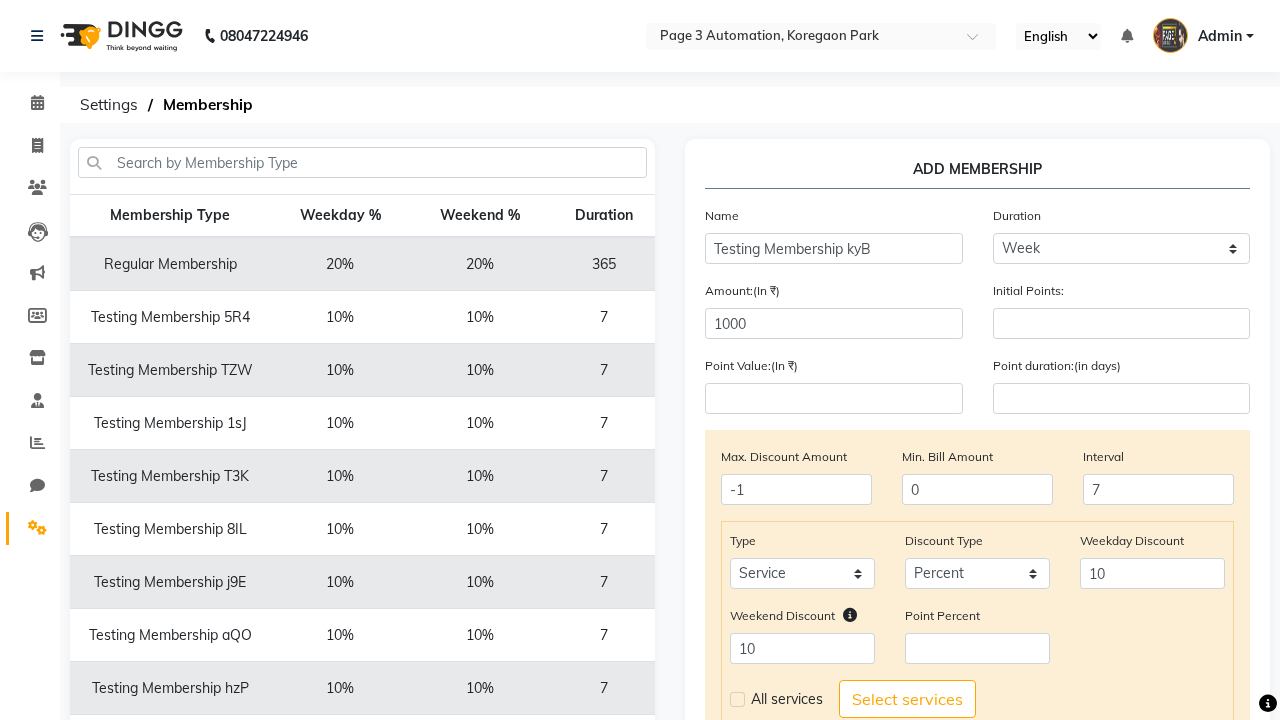 click 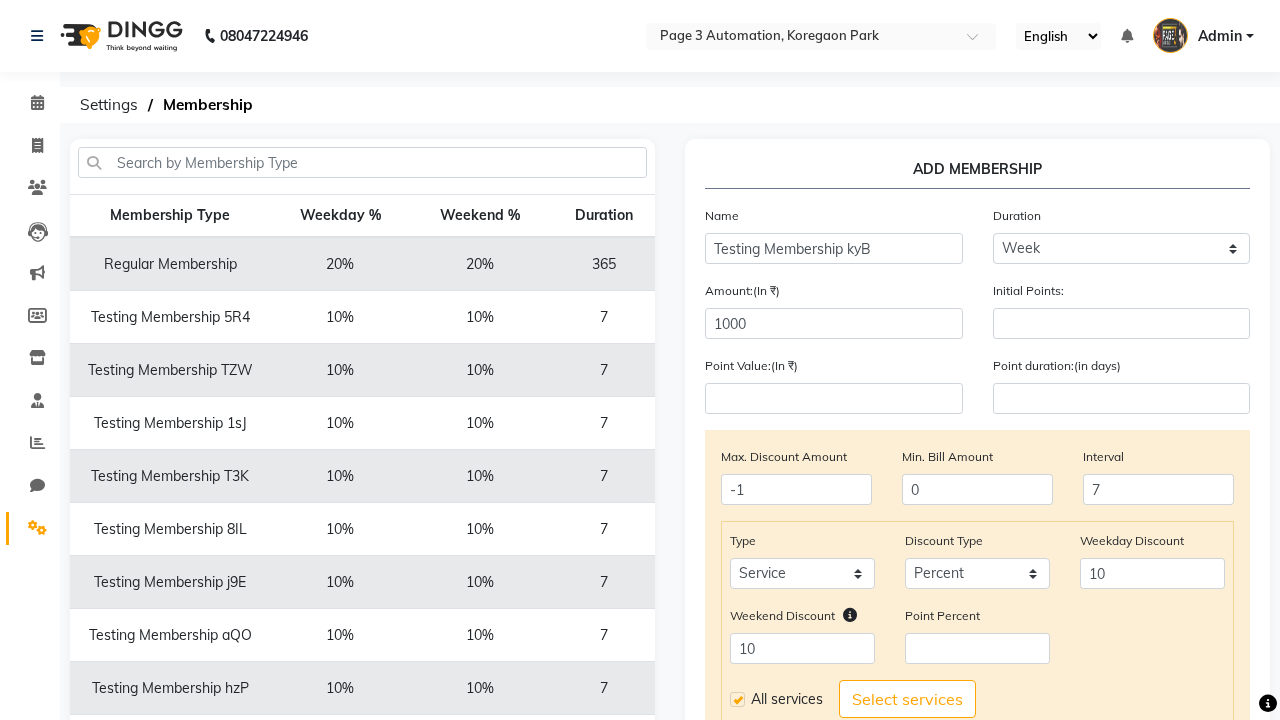click on "Add" 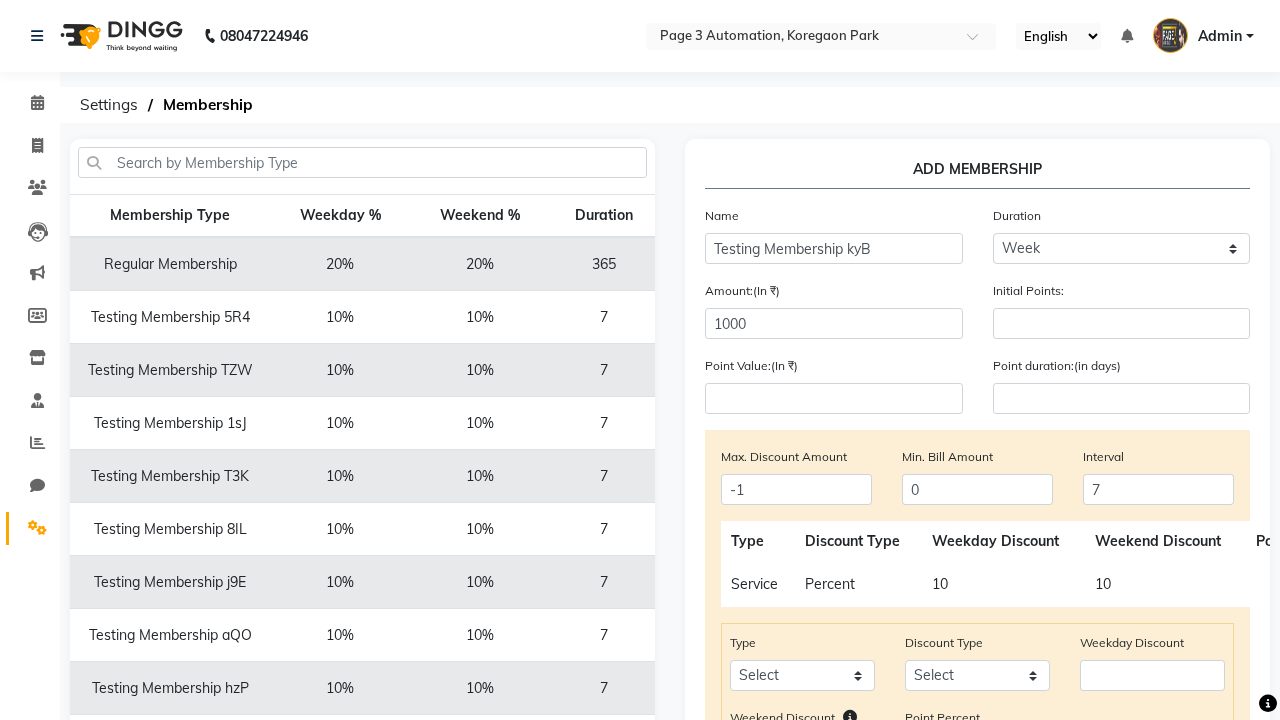 scroll, scrollTop: 334, scrollLeft: 0, axis: vertical 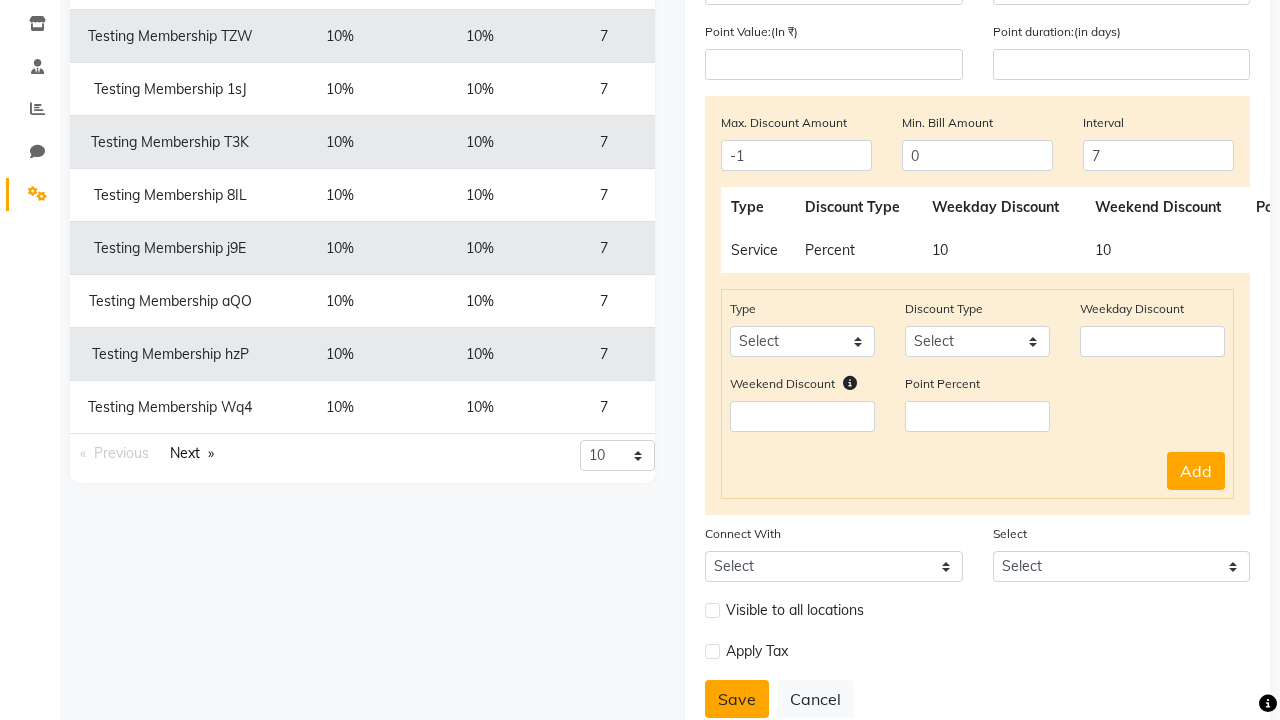 click on "Save" 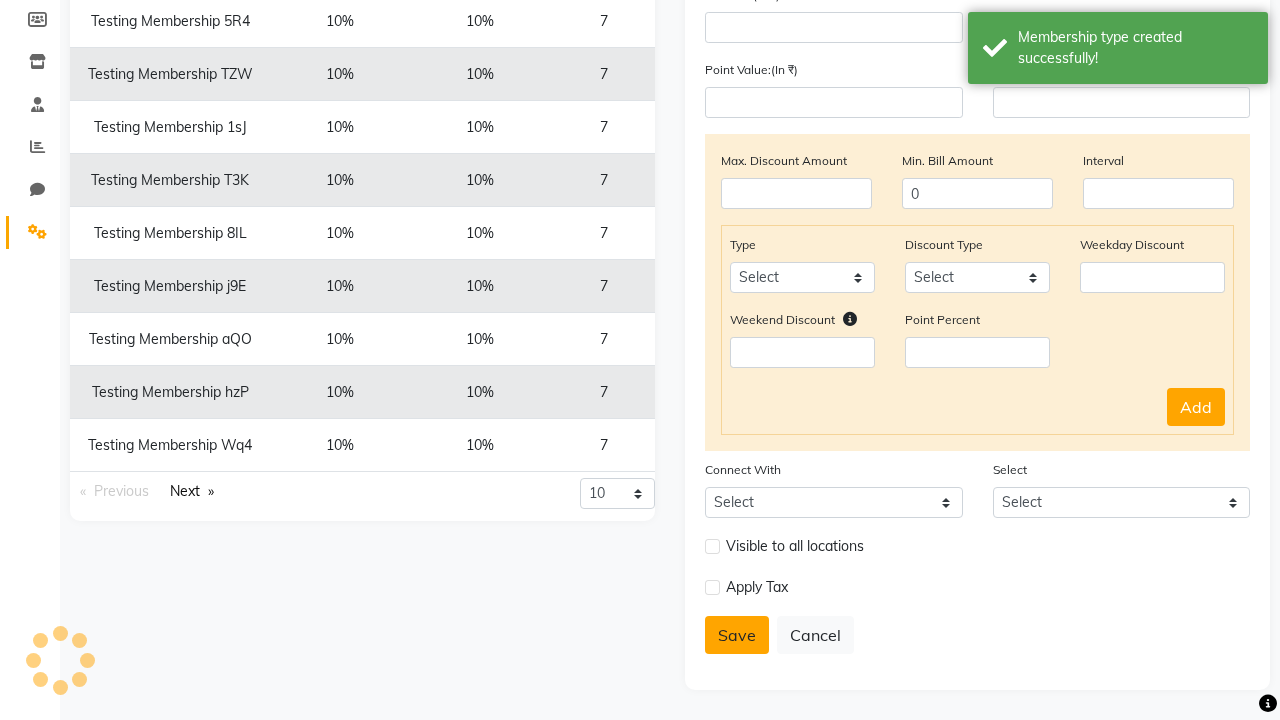 scroll, scrollTop: 296, scrollLeft: 0, axis: vertical 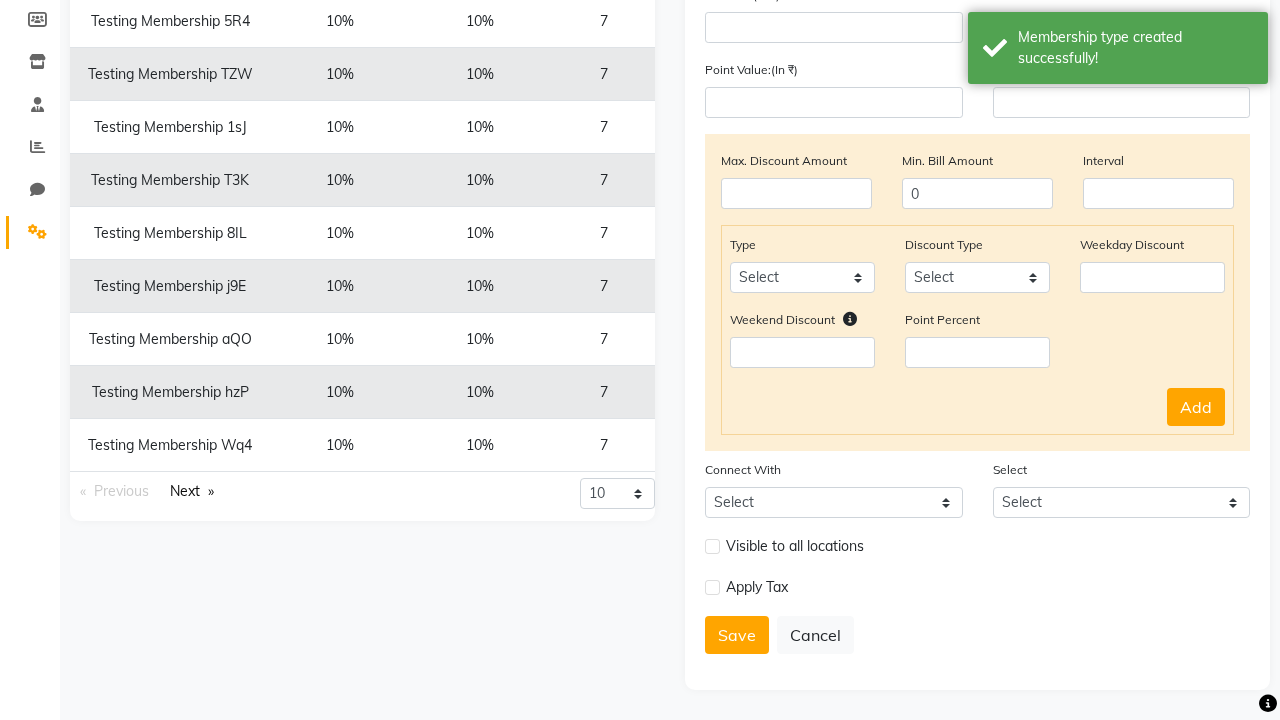 click on "Membership type created successfully!" at bounding box center [1135, 48] 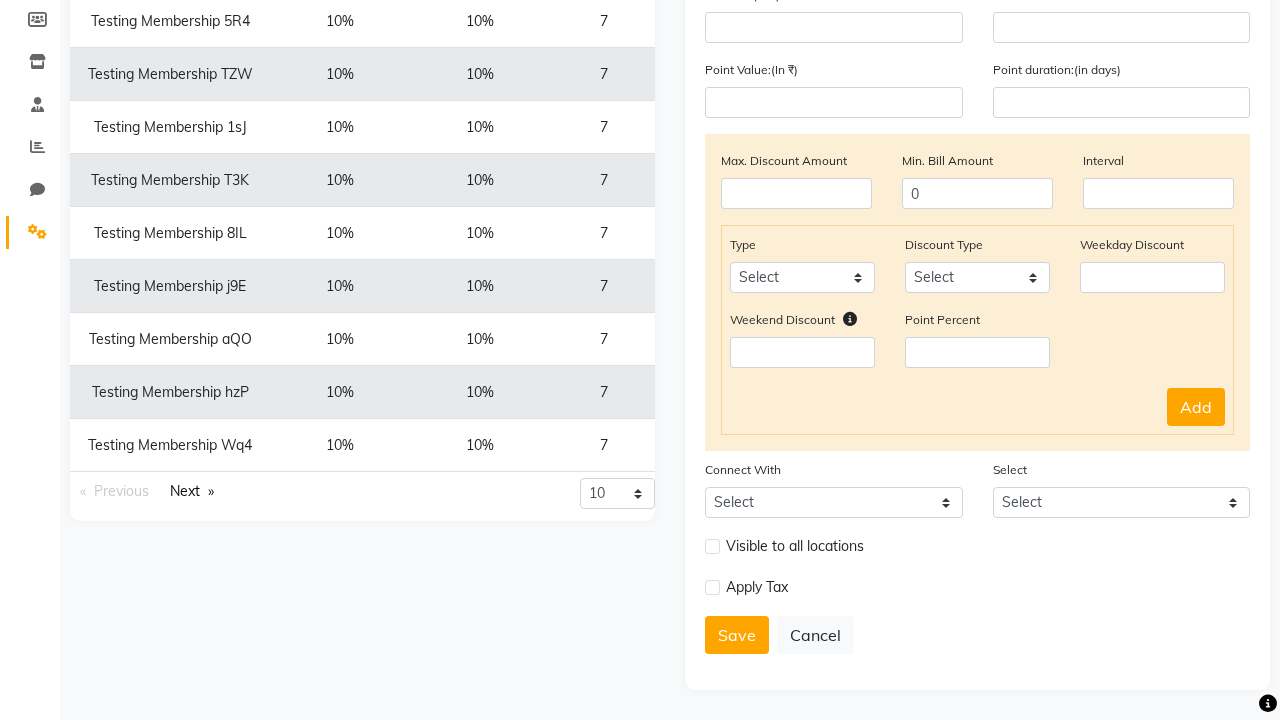 click at bounding box center (37, -260) 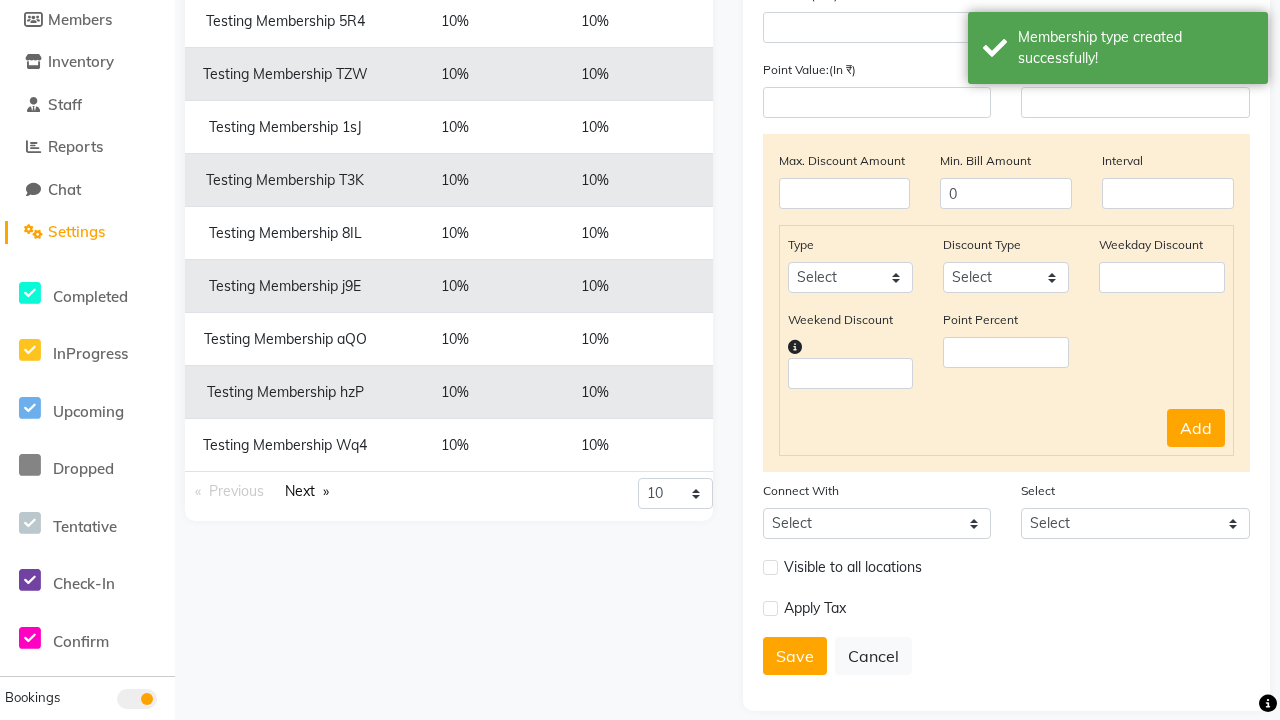 scroll, scrollTop: 0, scrollLeft: 0, axis: both 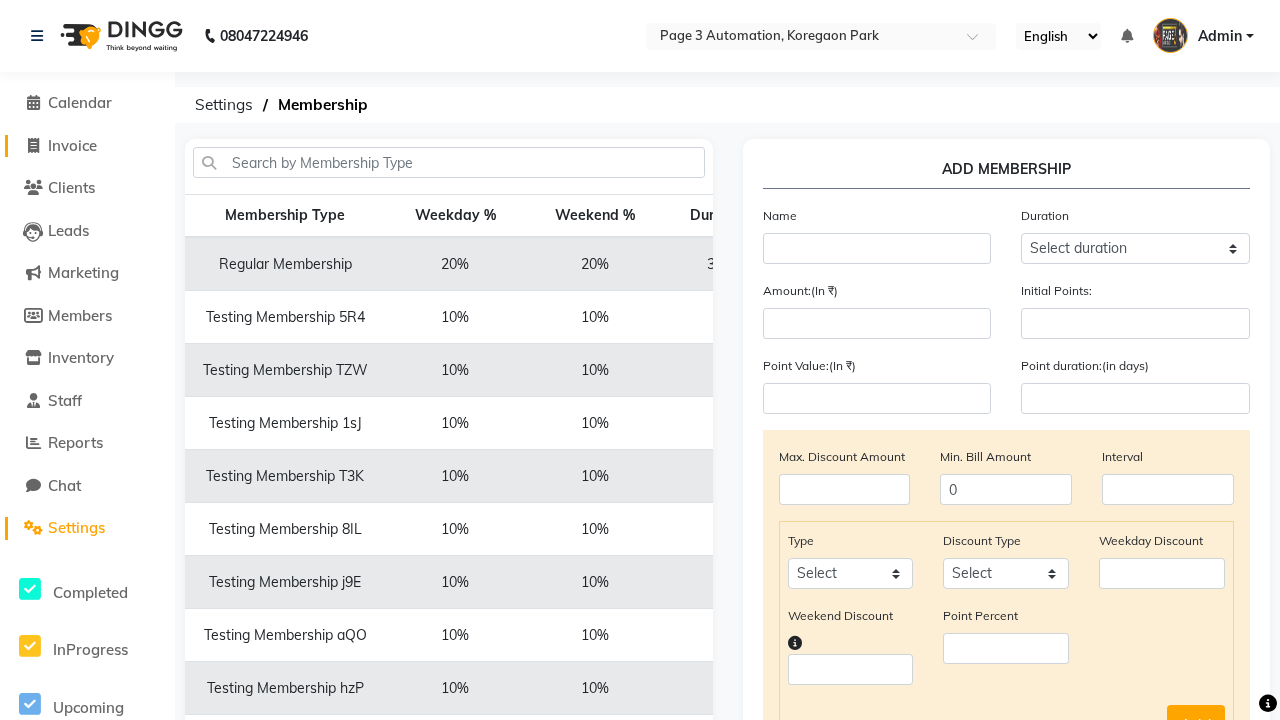 click on "Invoice" 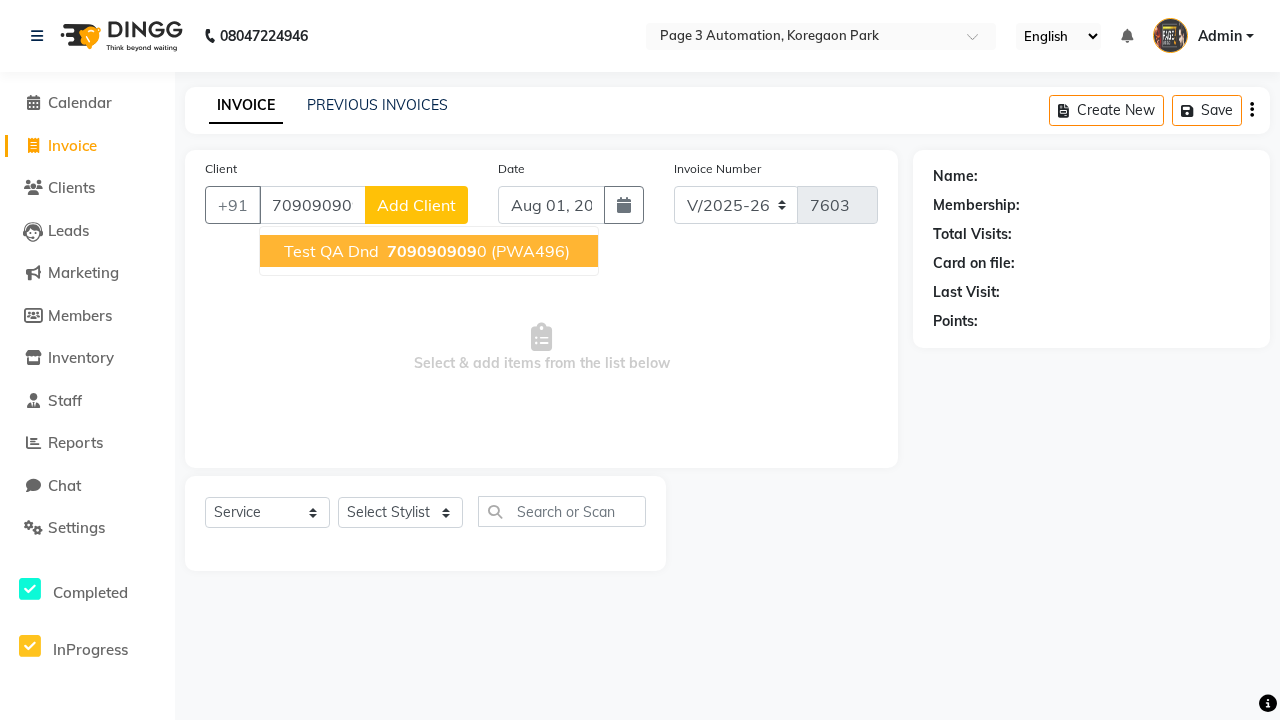 click on "709090909" at bounding box center [432, 251] 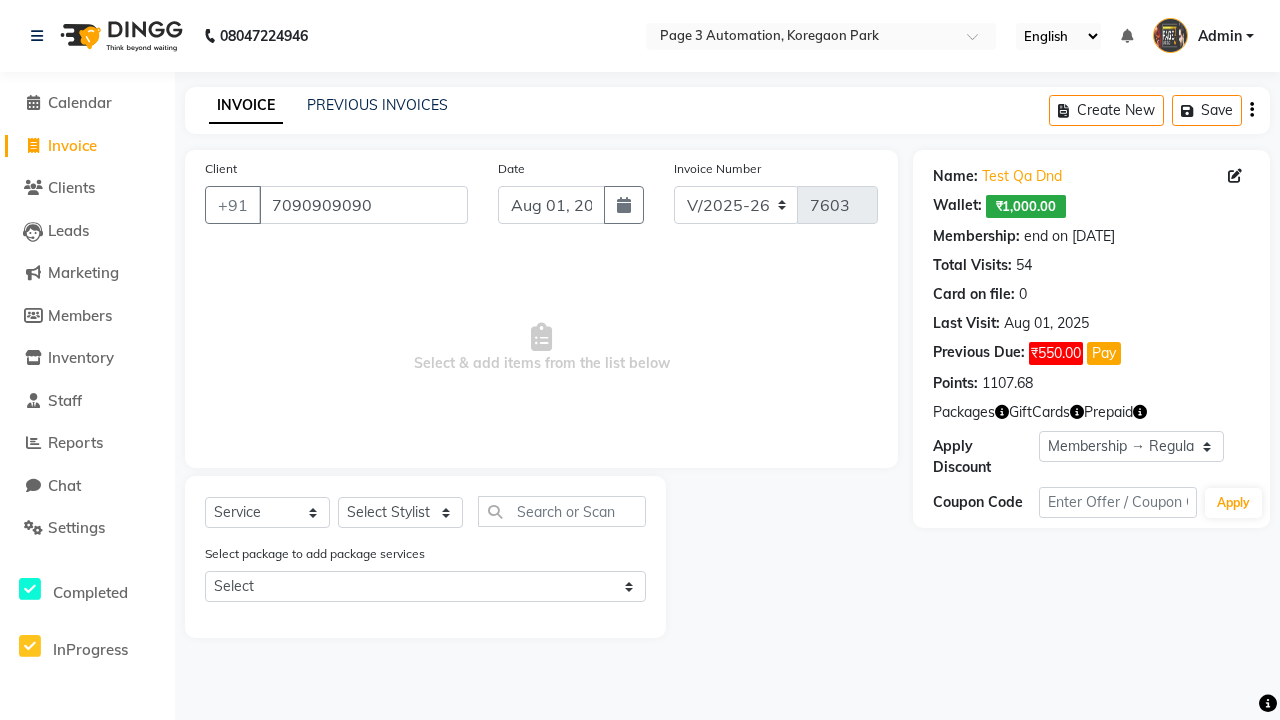 select on "membership" 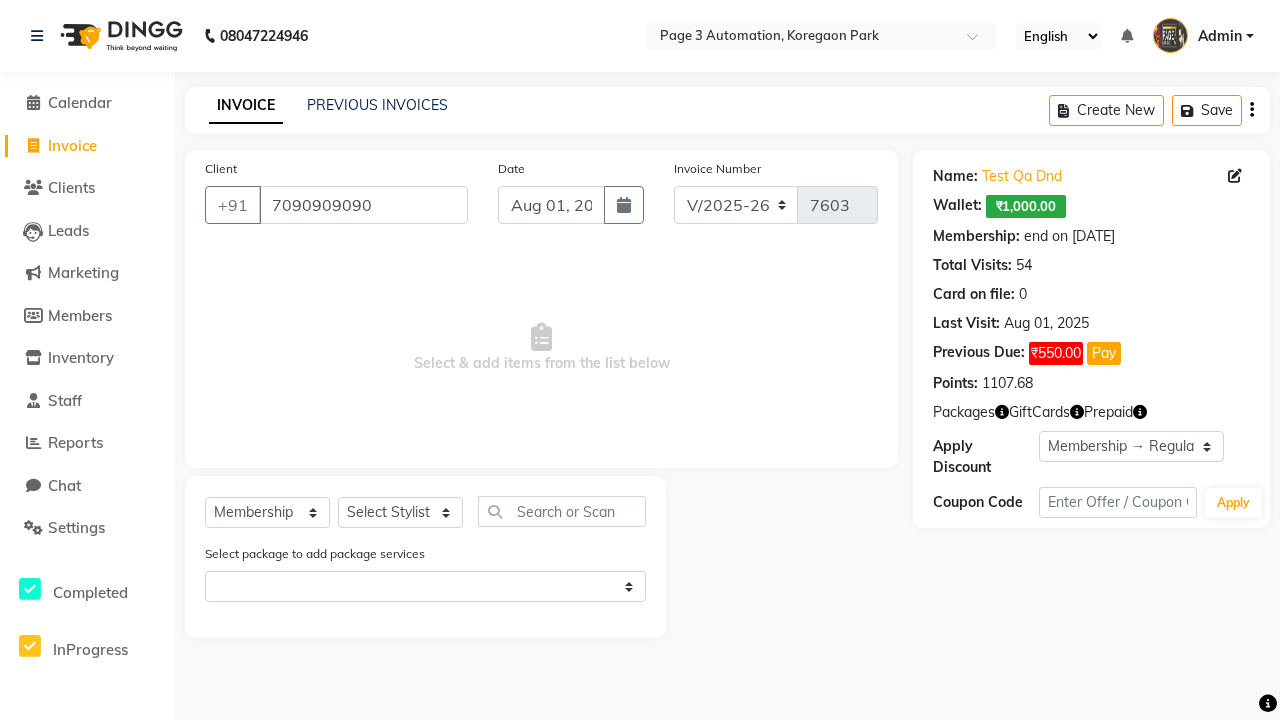 select on "71572" 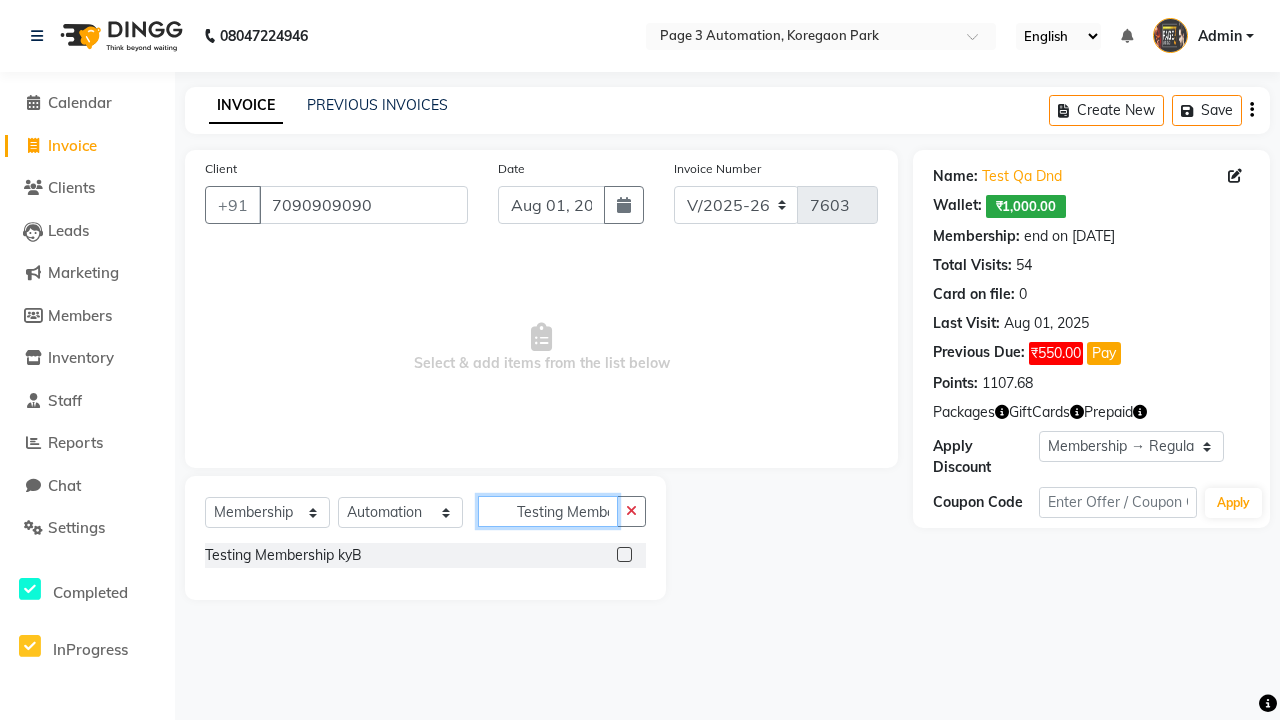 scroll, scrollTop: 0, scrollLeft: 37, axis: horizontal 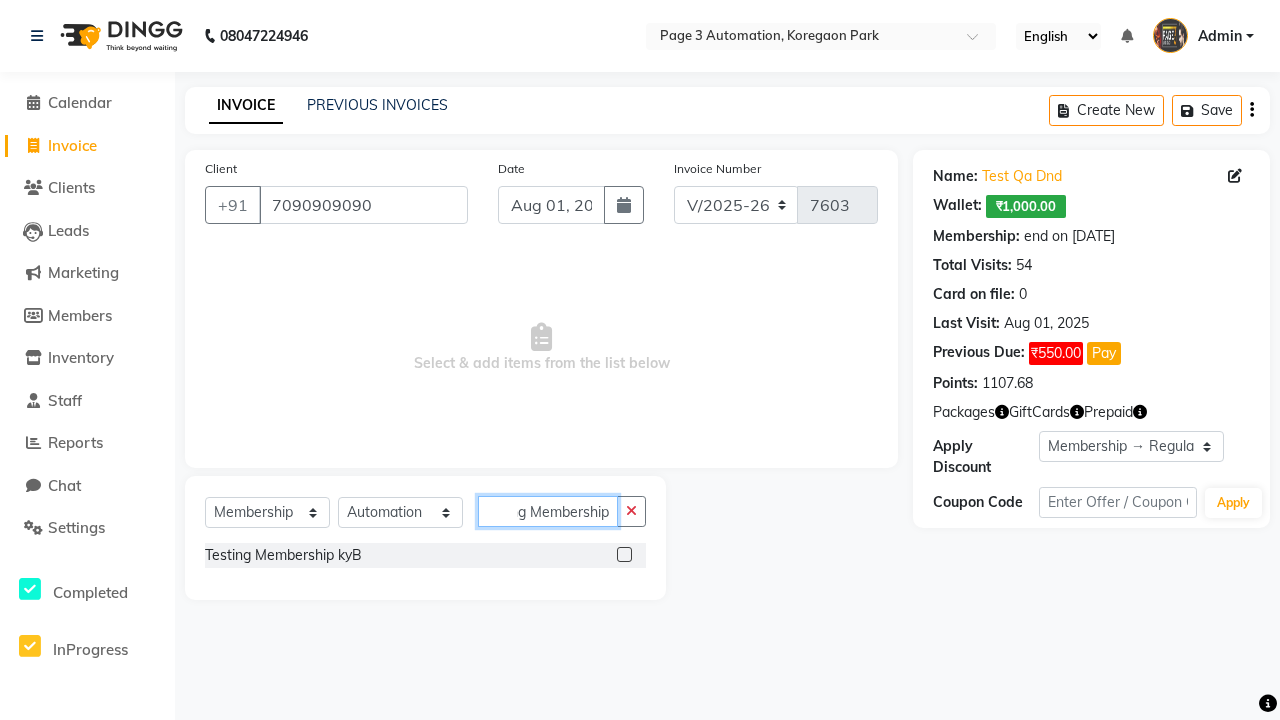 type on "Testing Membership kyB" 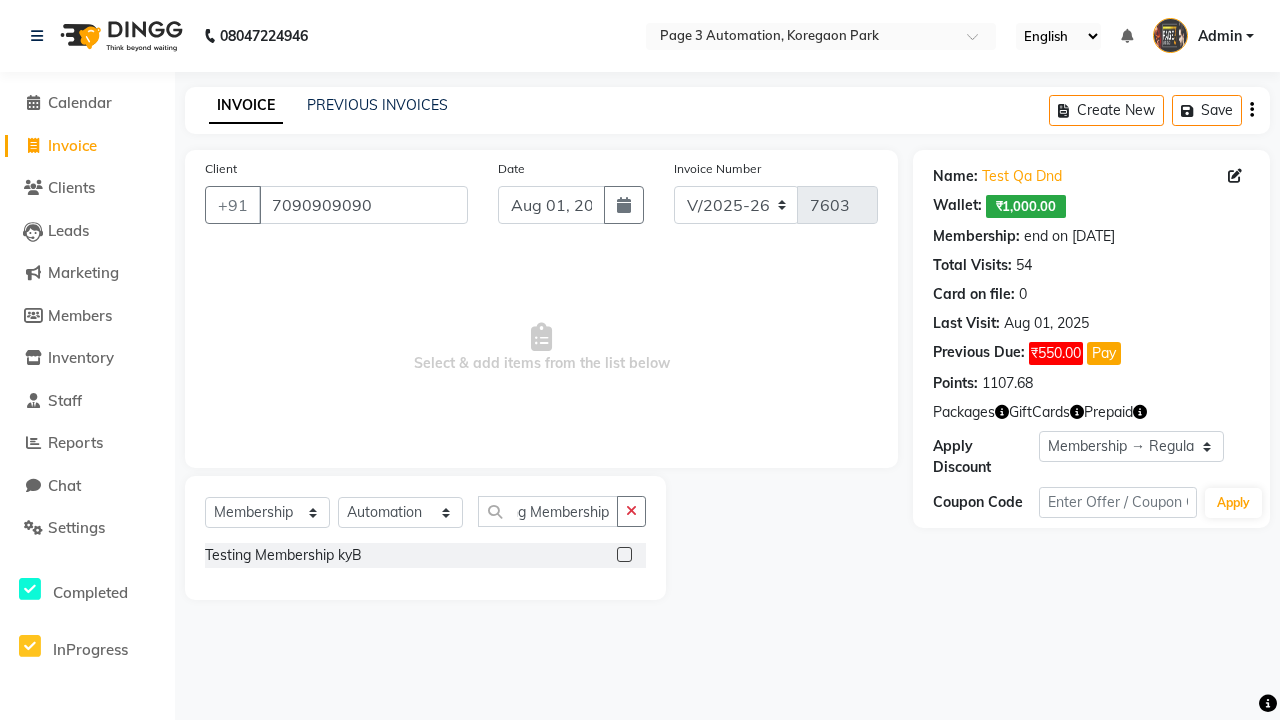 click 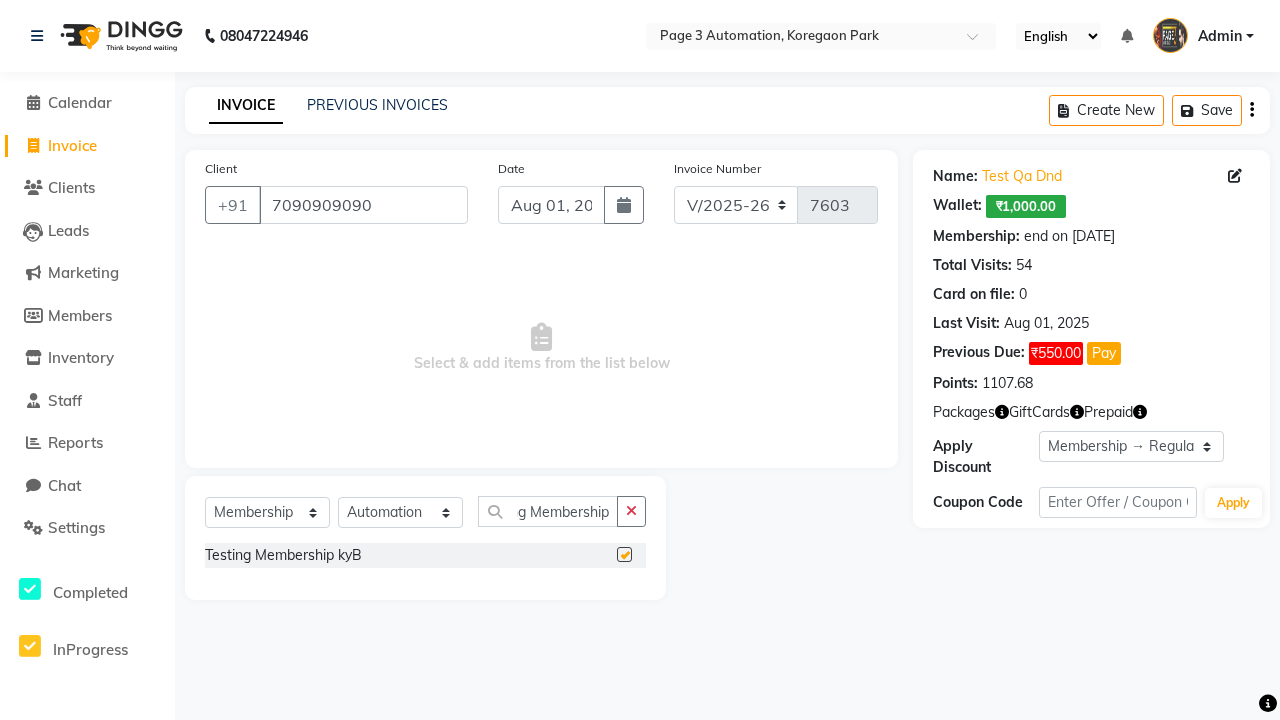 select on "select" 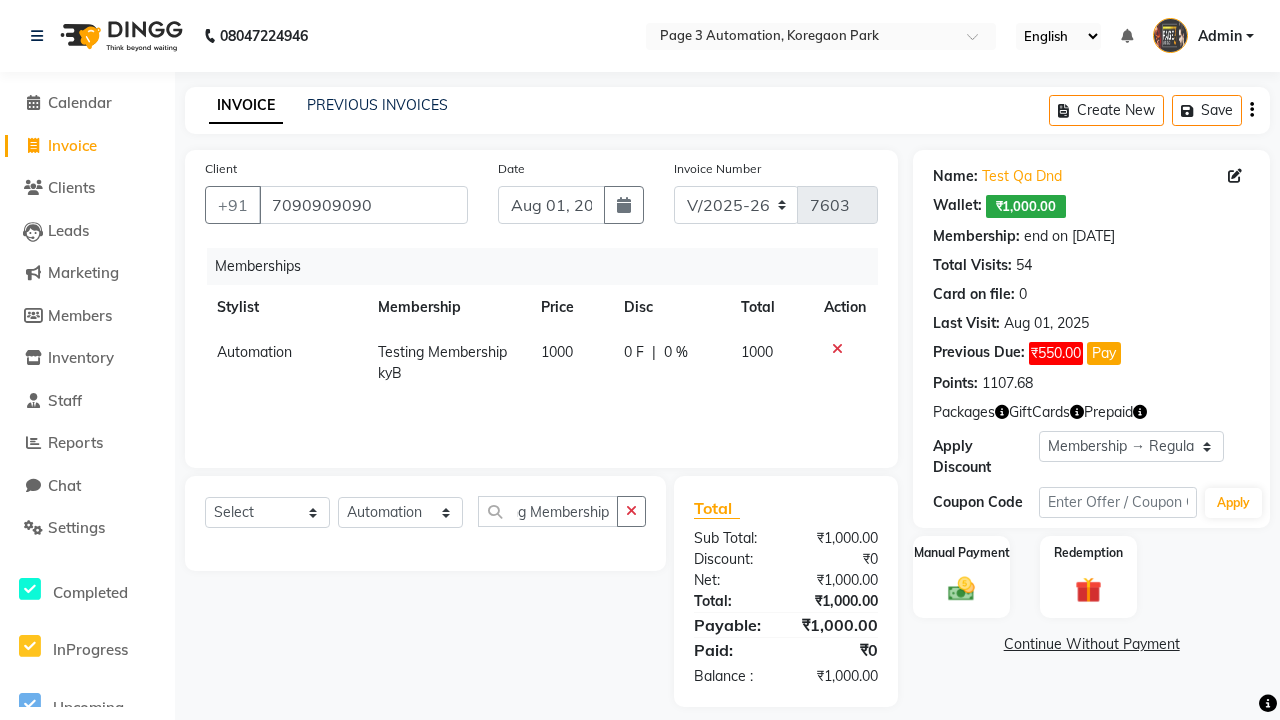 scroll, scrollTop: 0, scrollLeft: 0, axis: both 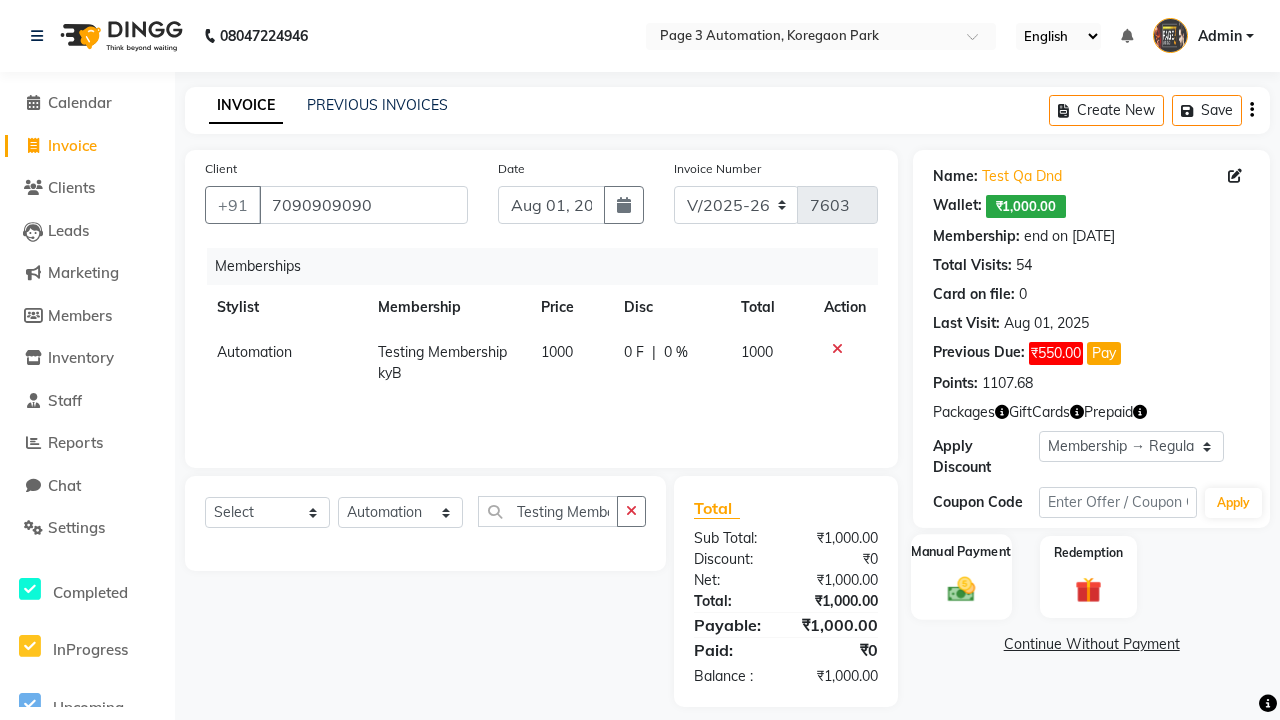 click 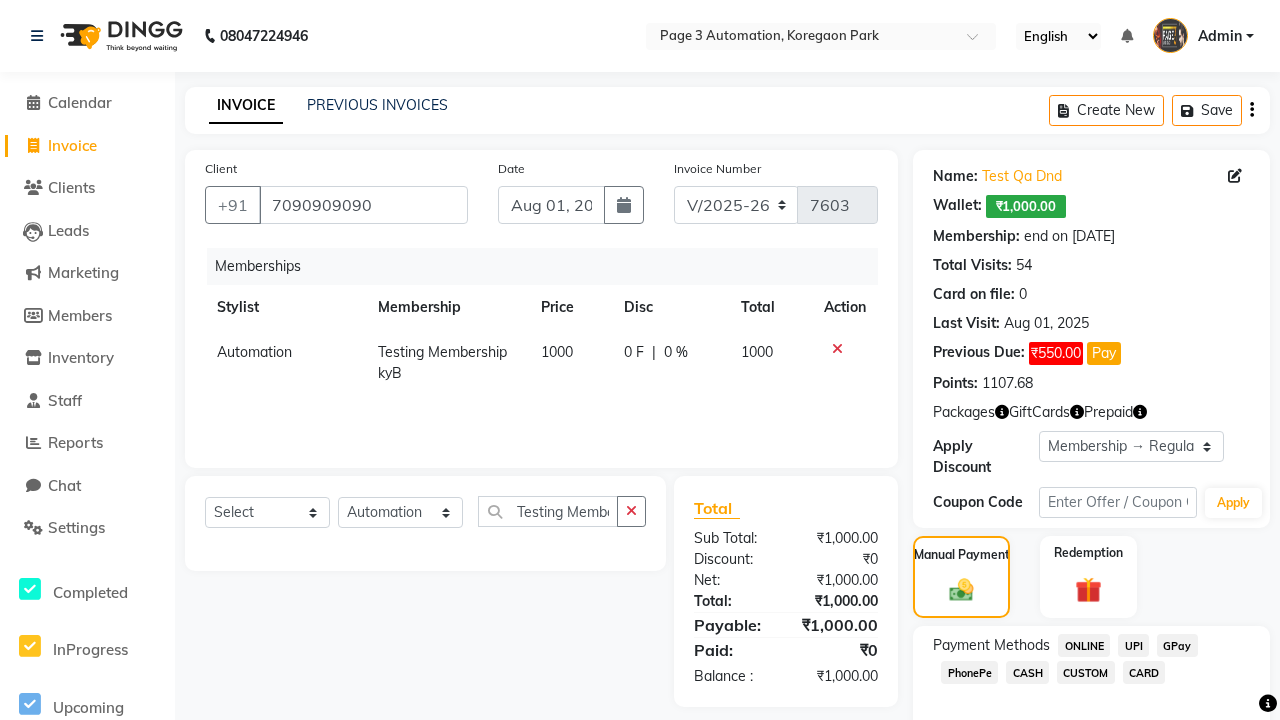 click on "ONLINE" 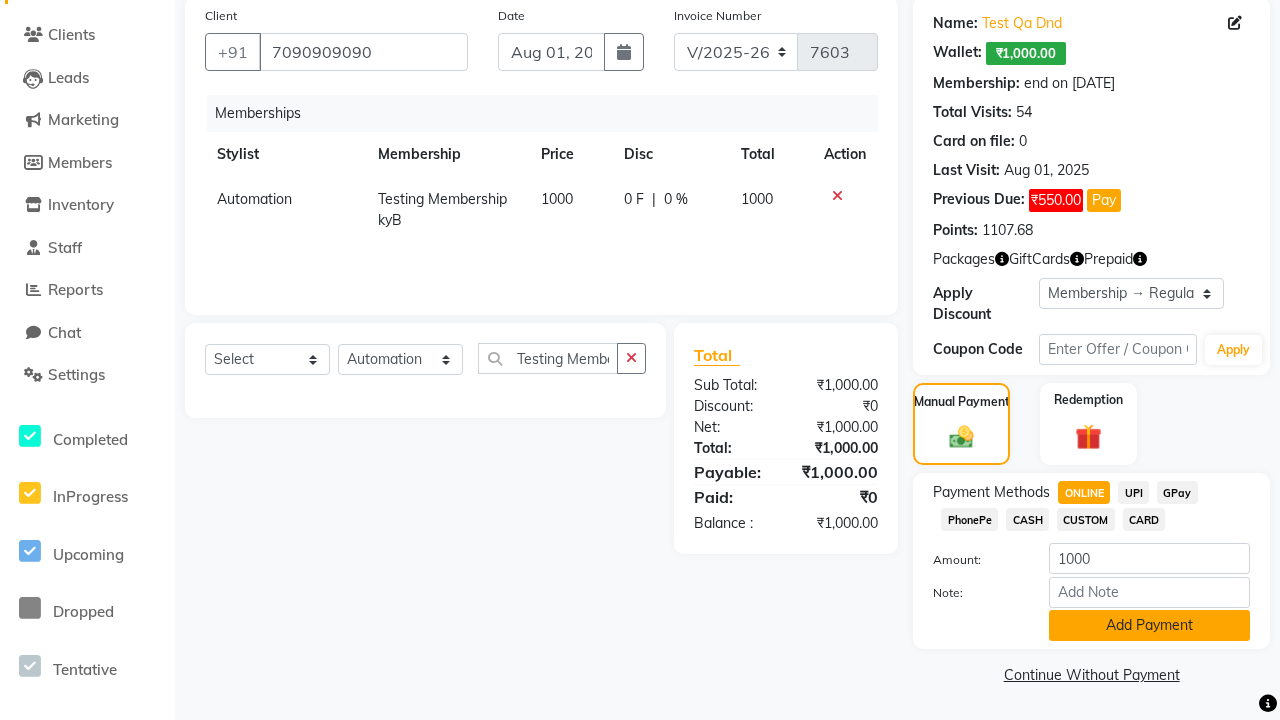 click on "Add Payment" 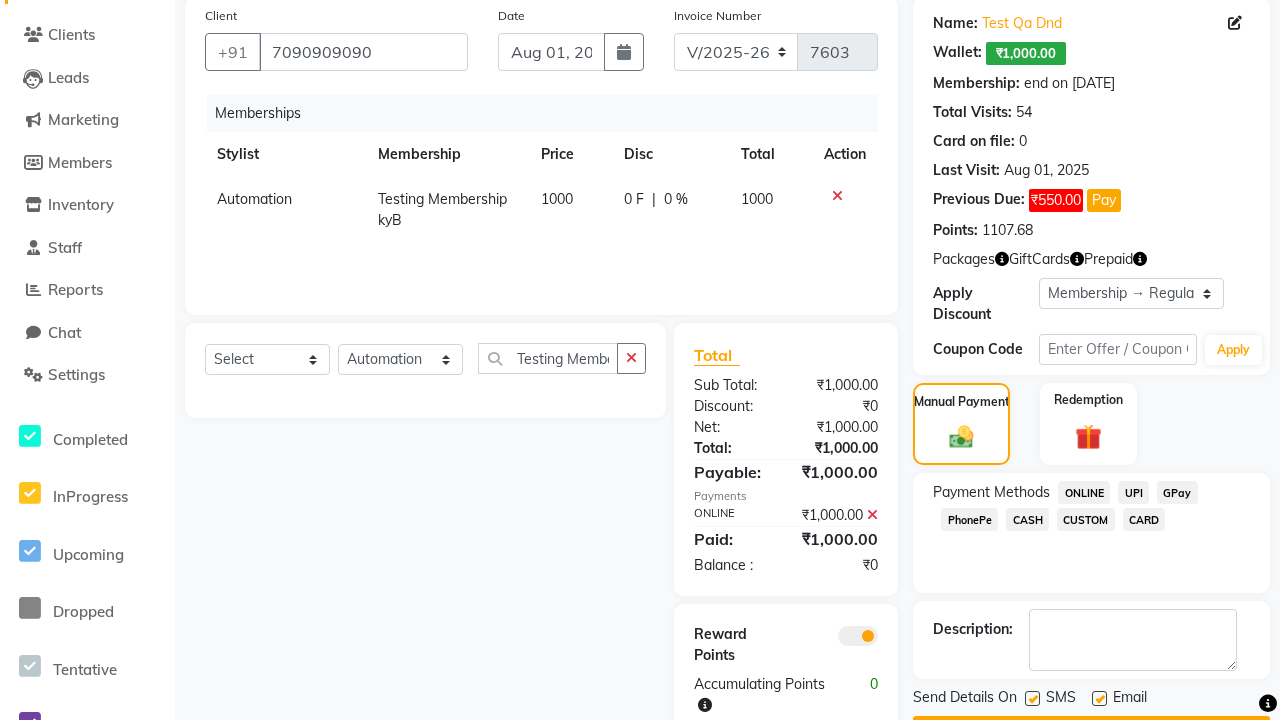 click 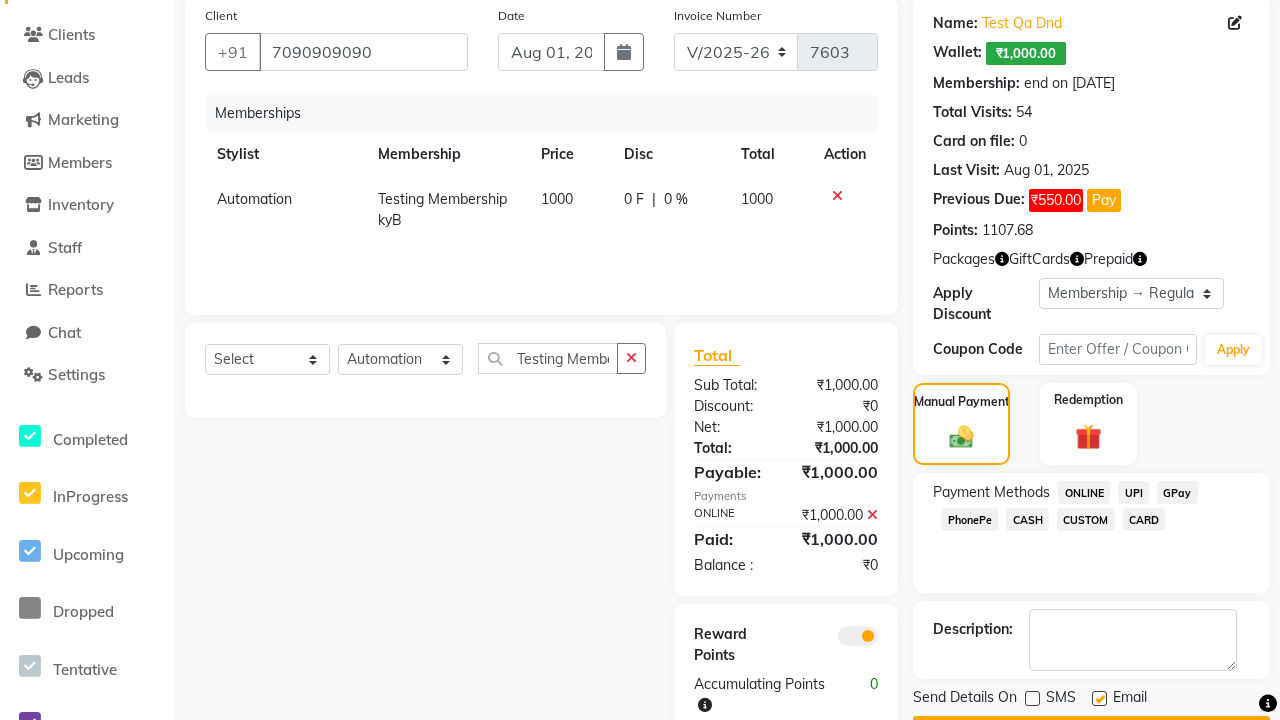 click 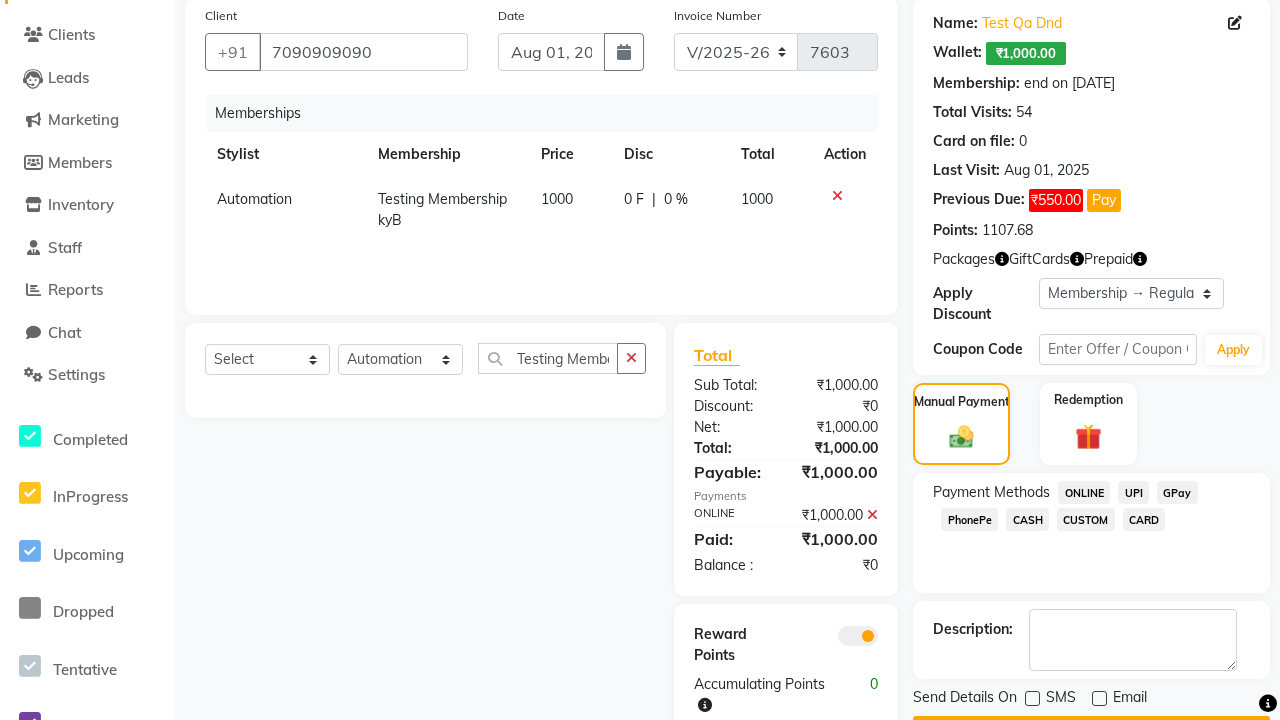 click on "Checkout" 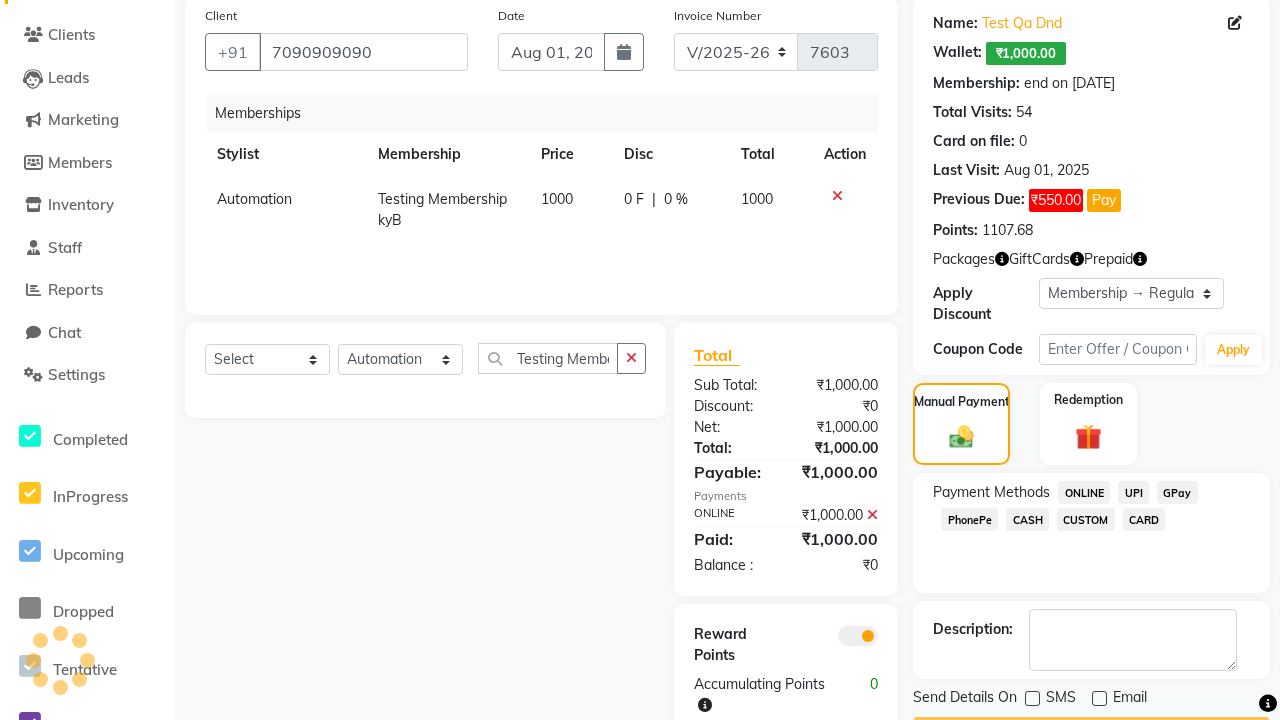scroll, scrollTop: 180, scrollLeft: 0, axis: vertical 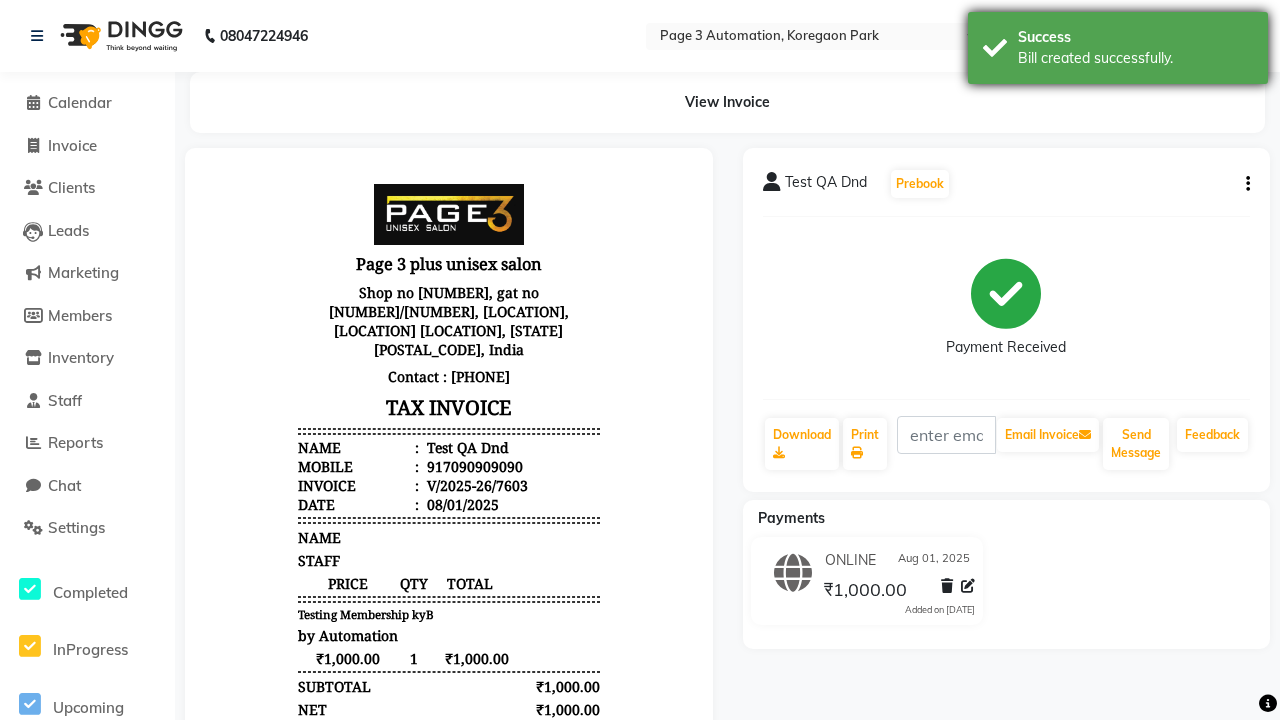 click on "Bill created successfully." at bounding box center (1135, 58) 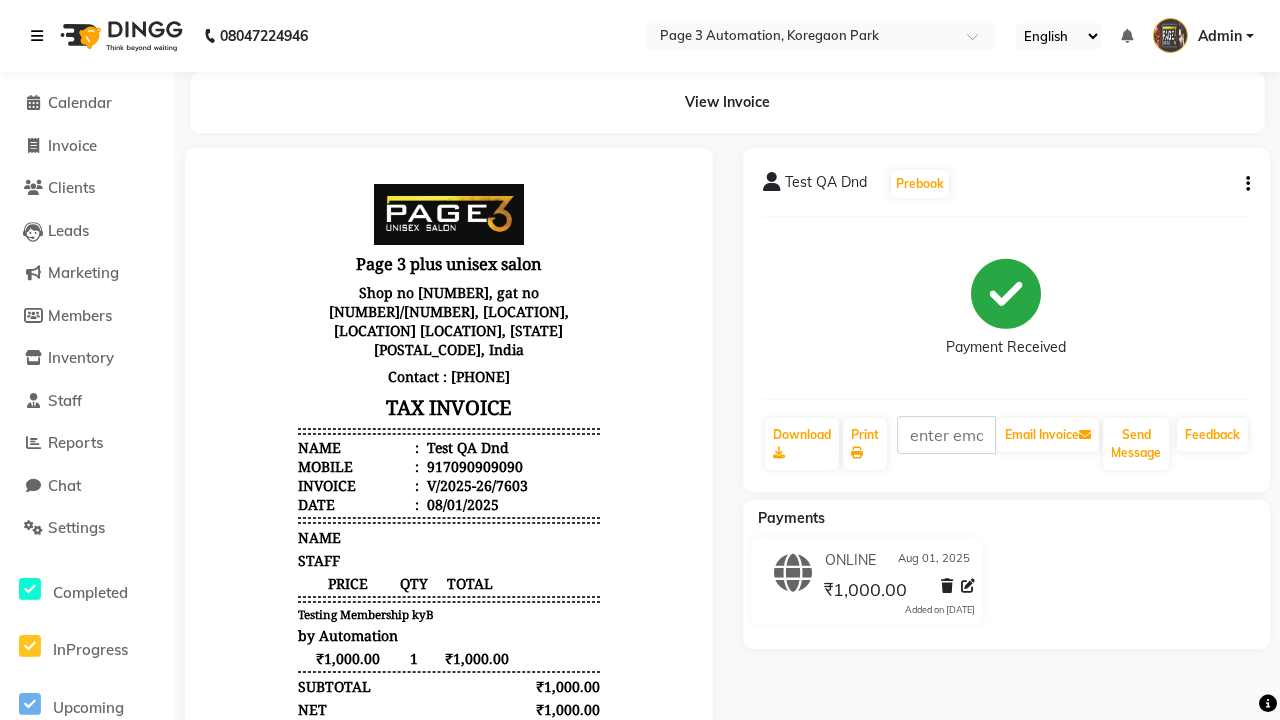 click at bounding box center (37, 36) 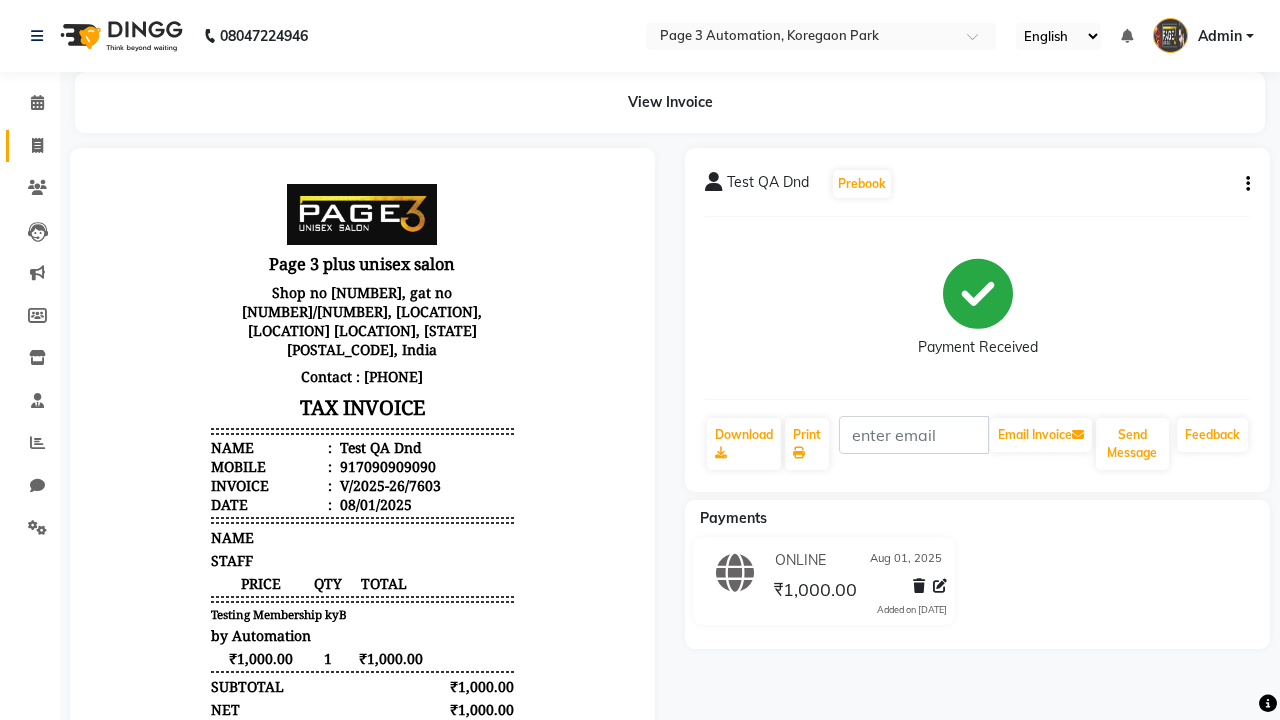 click 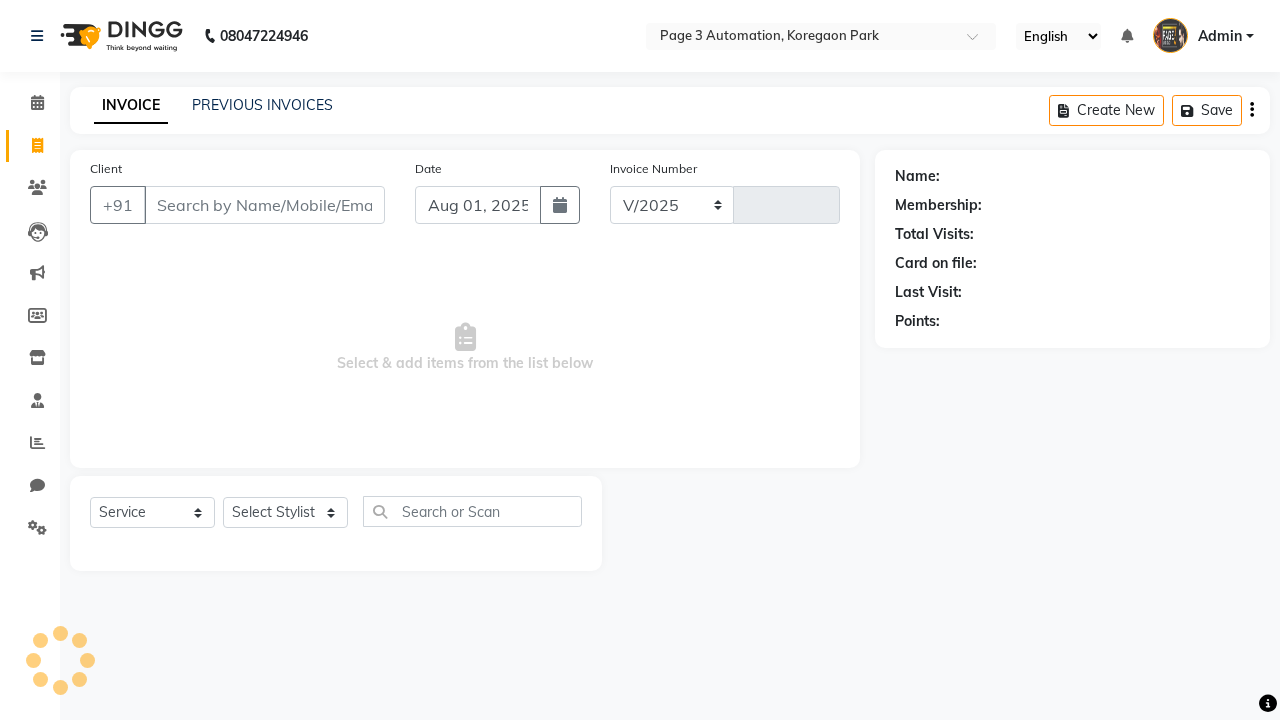 select on "2774" 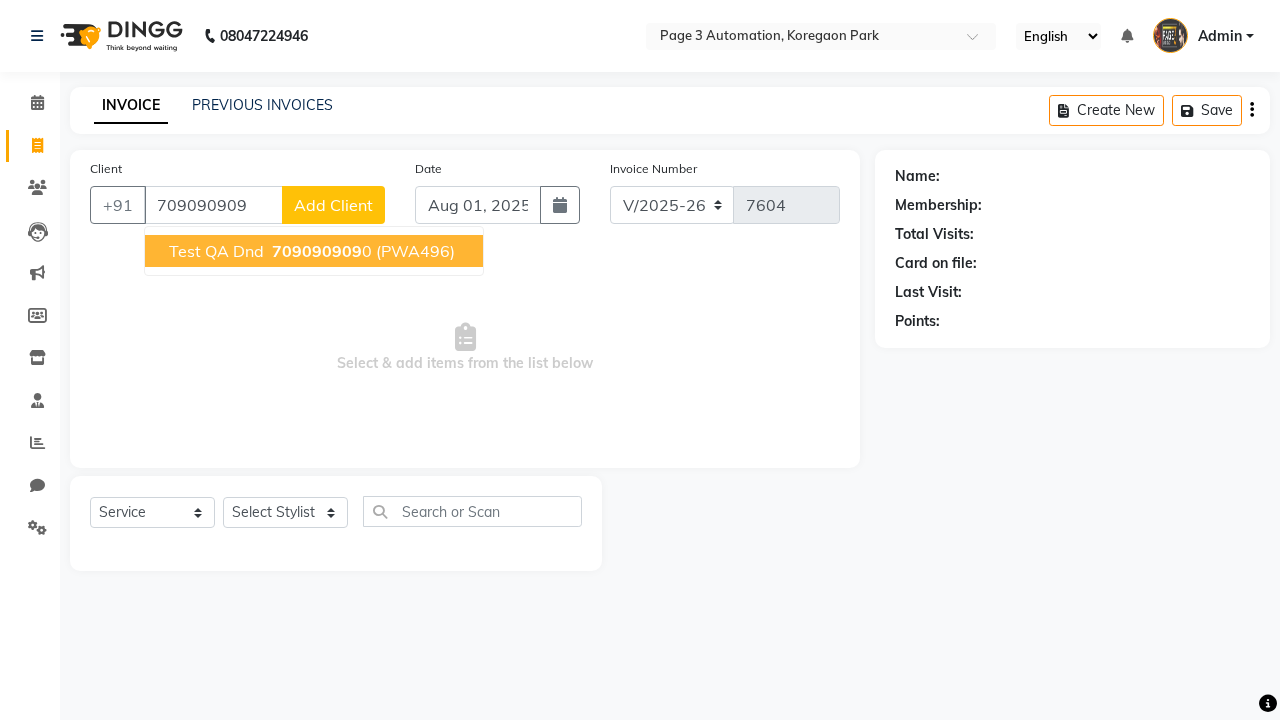 click on "709090909" at bounding box center (317, 251) 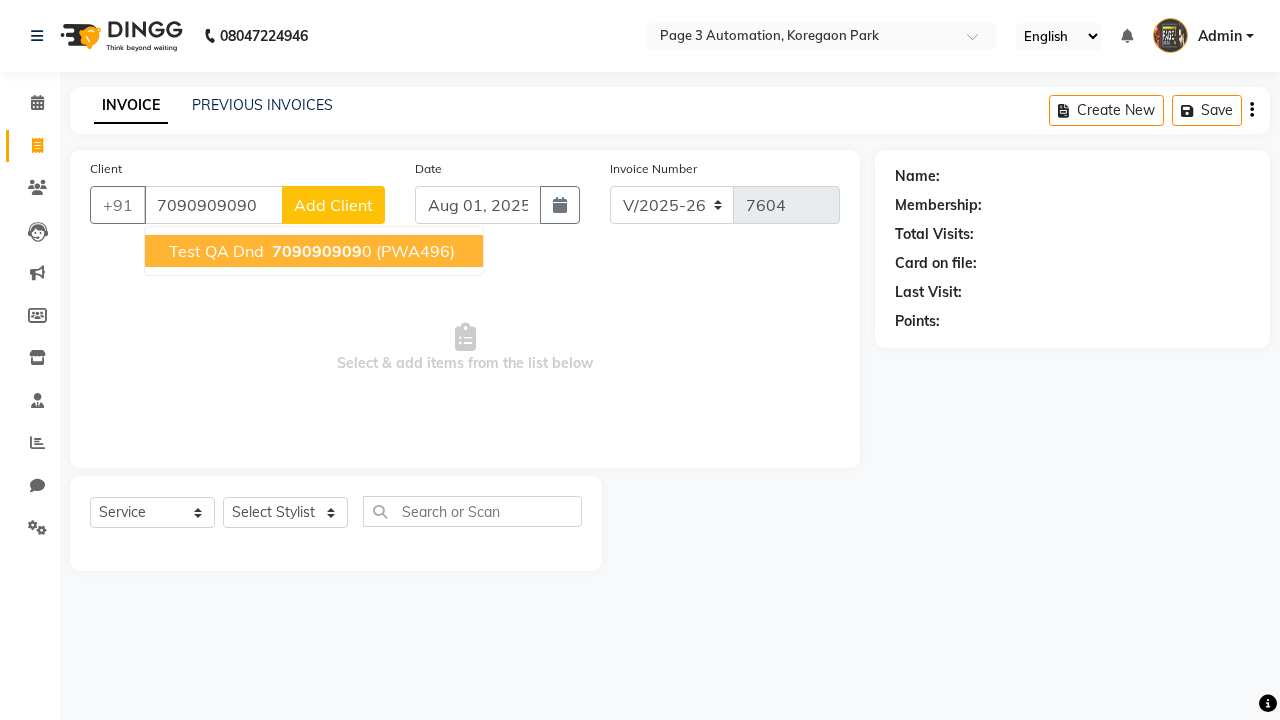 type on "7090909090" 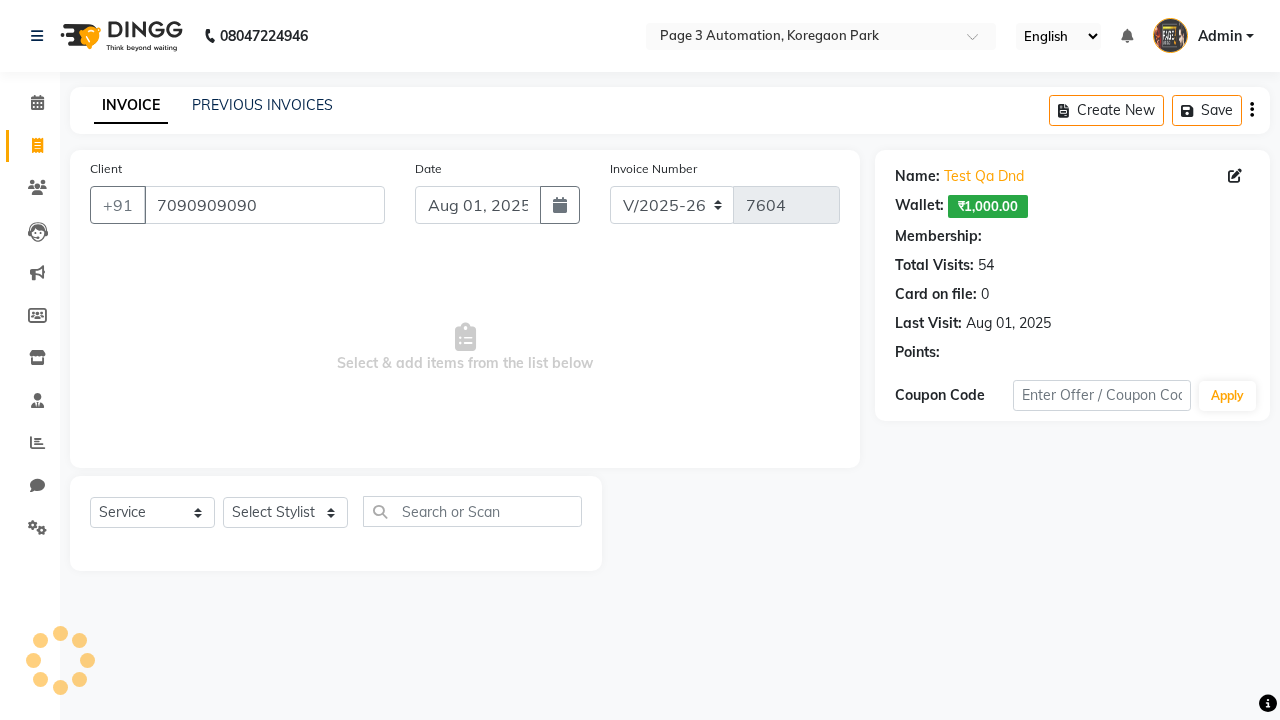 select on "1: Object" 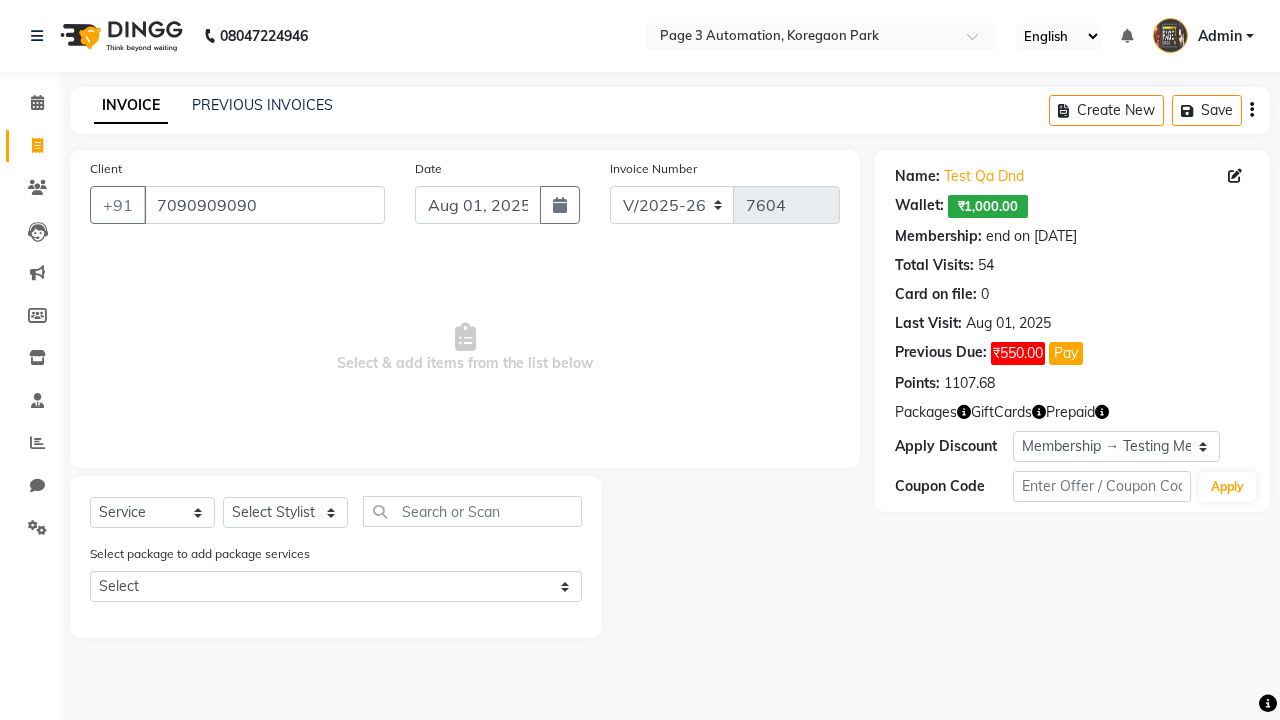 select on "71572" 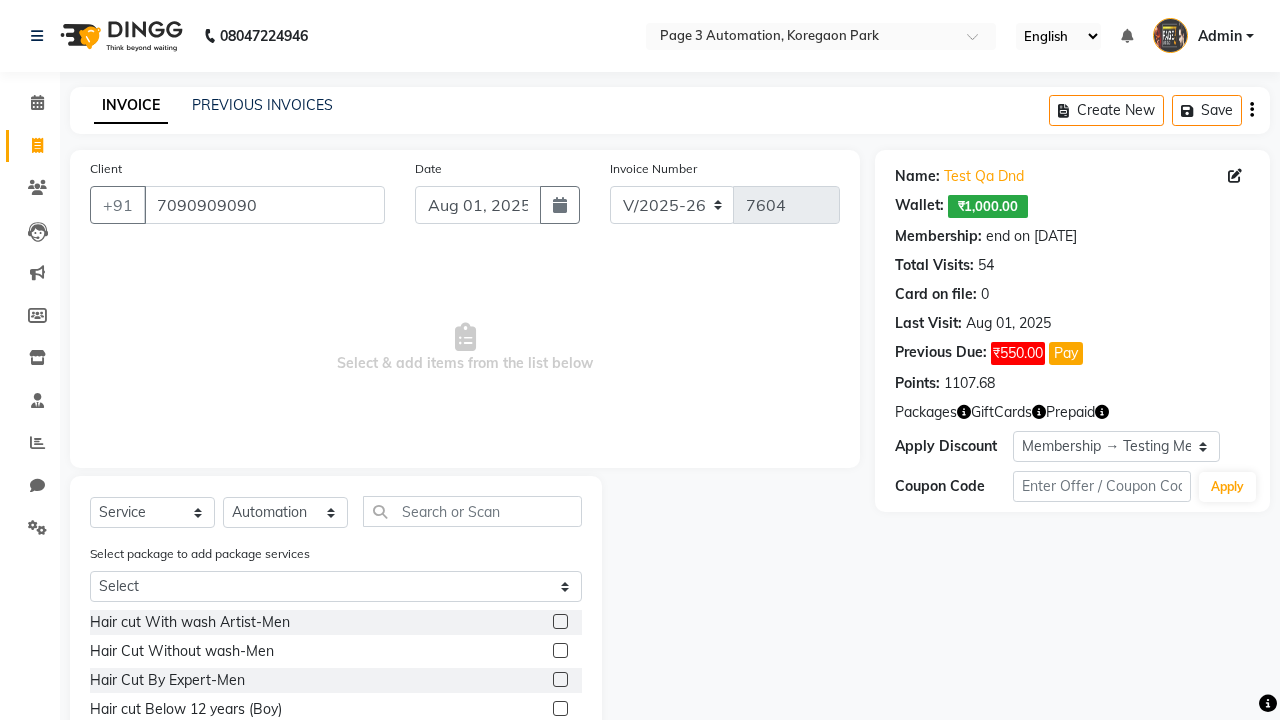 click 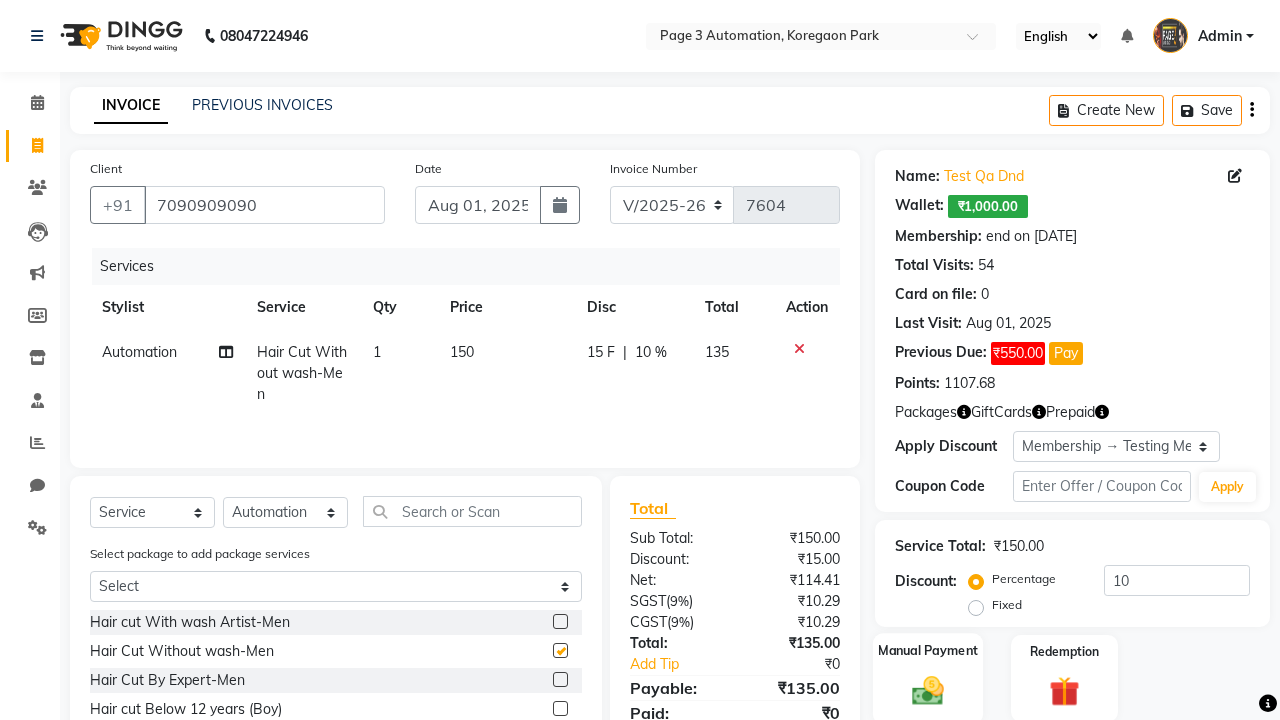 click 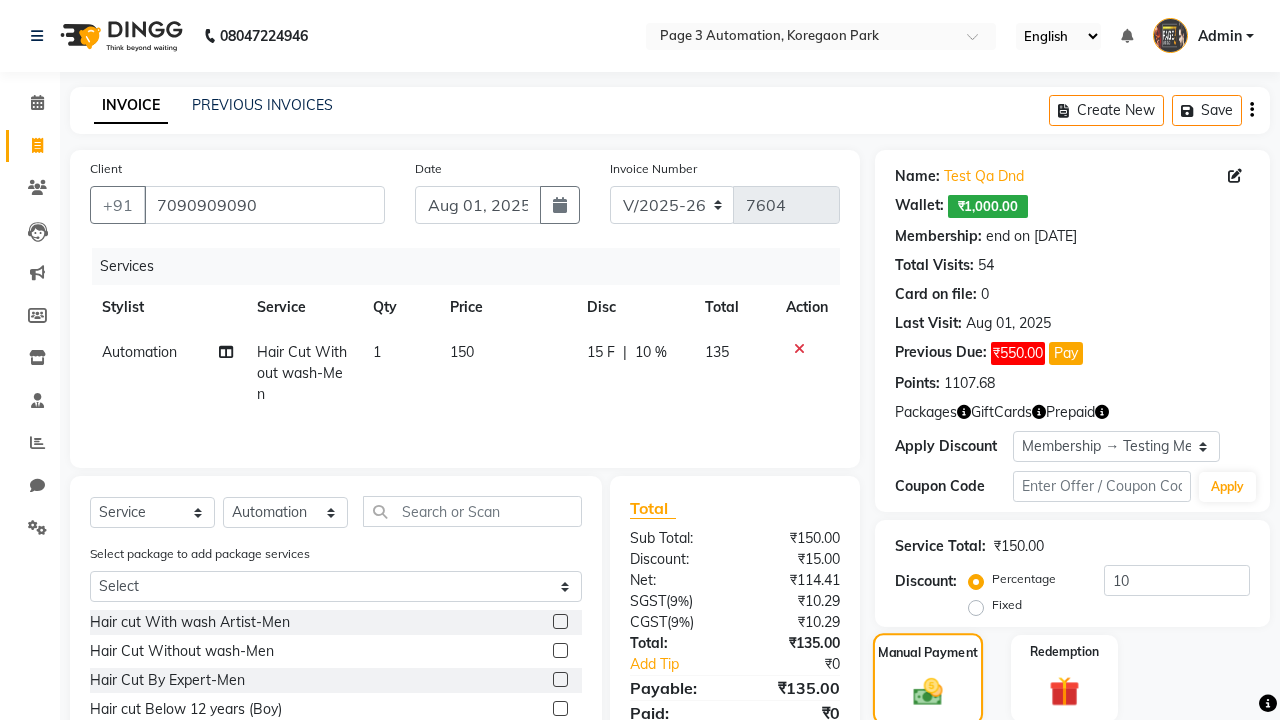 checkbox on "false" 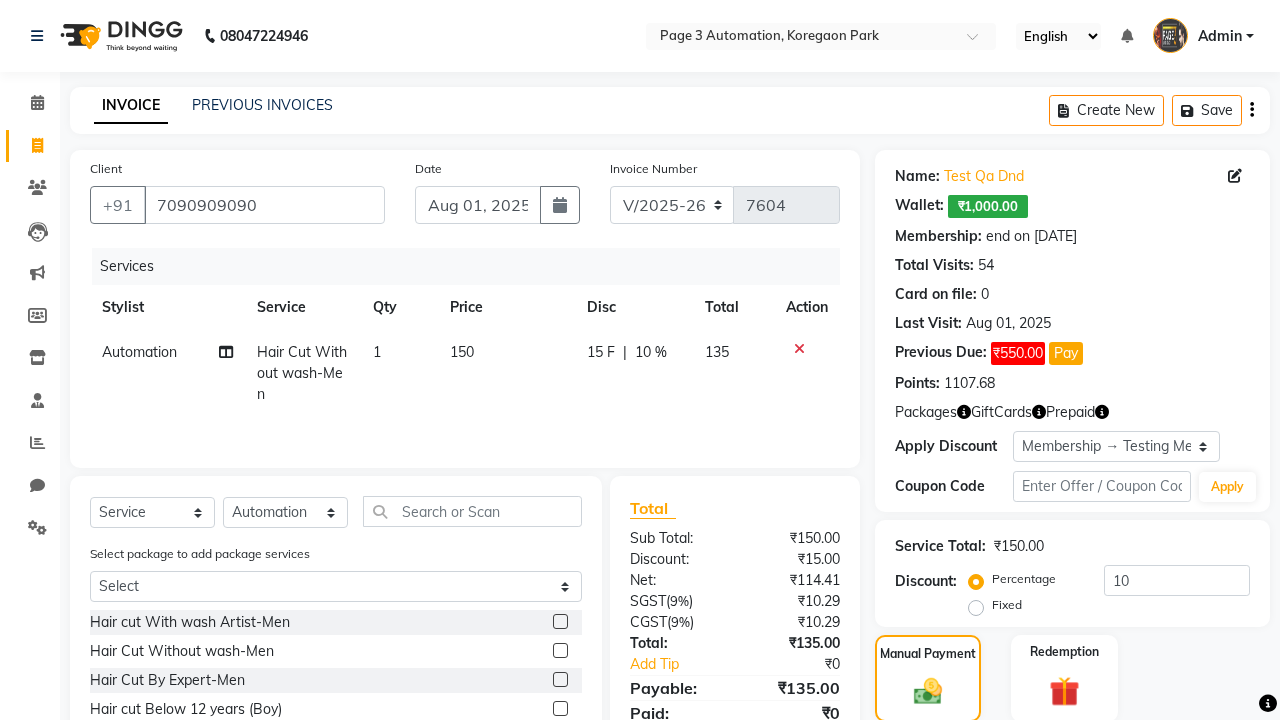 click on "ONLINE" 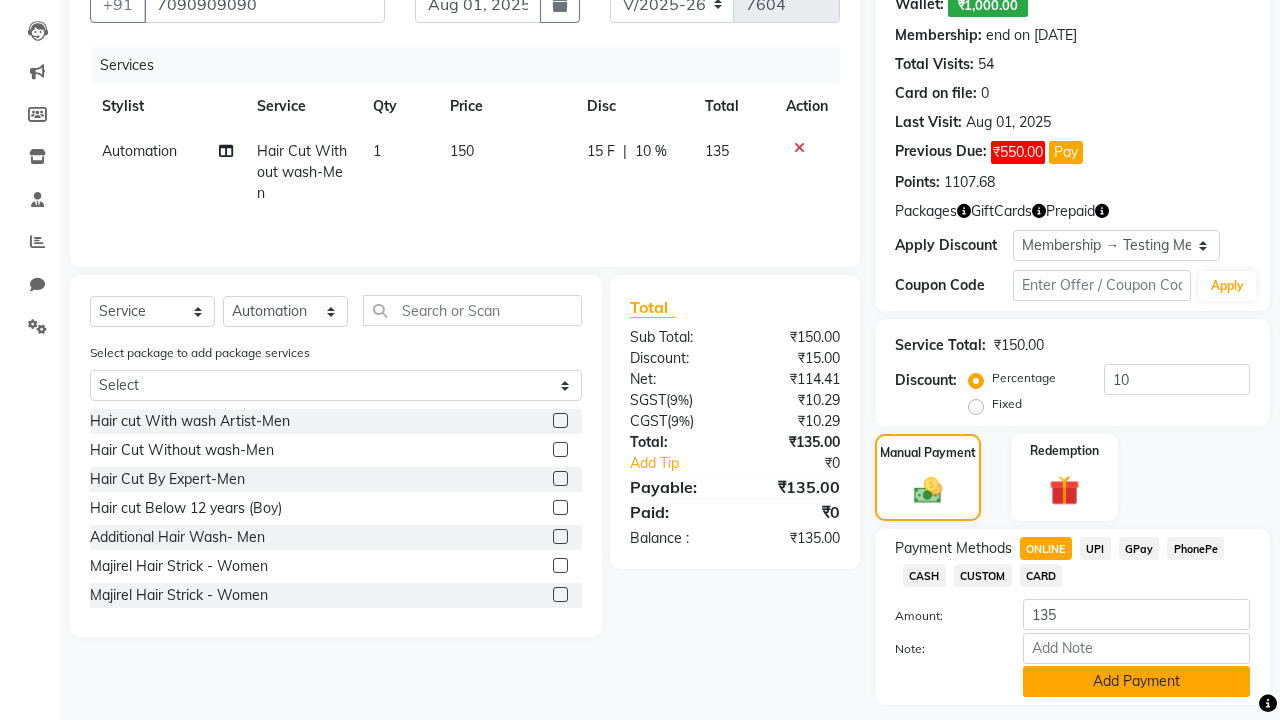 click on "Add Payment" 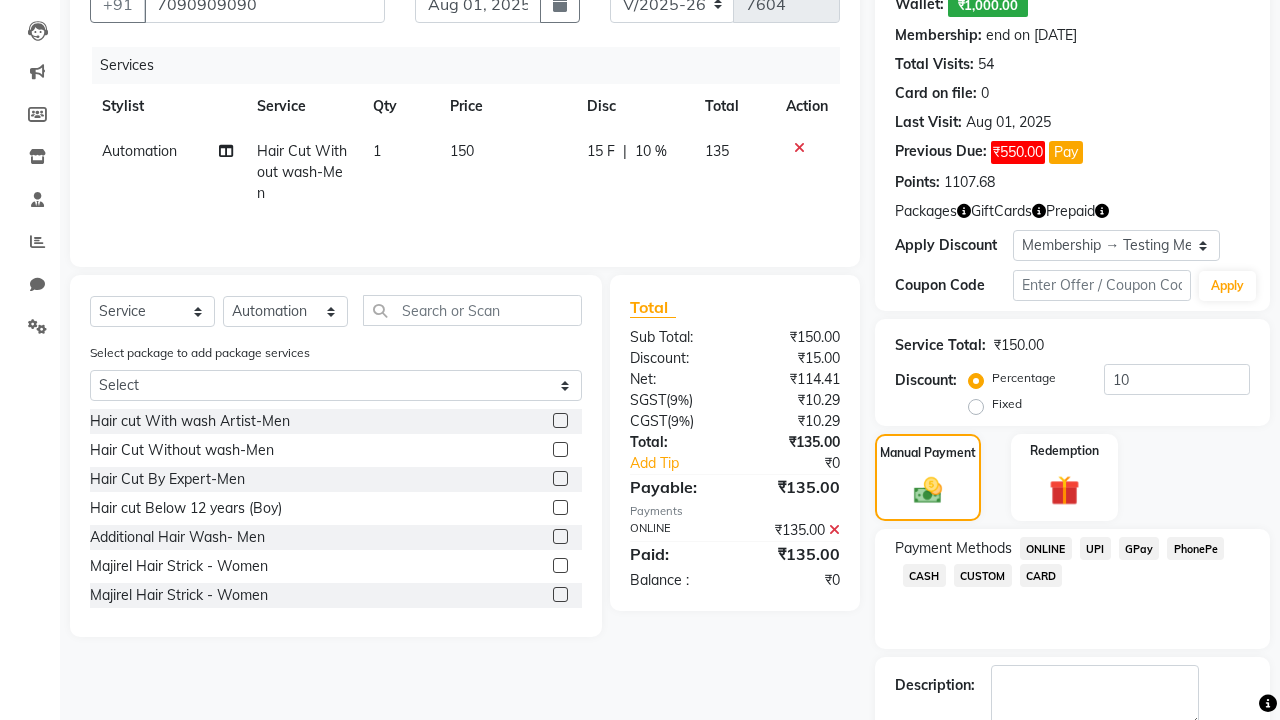 click 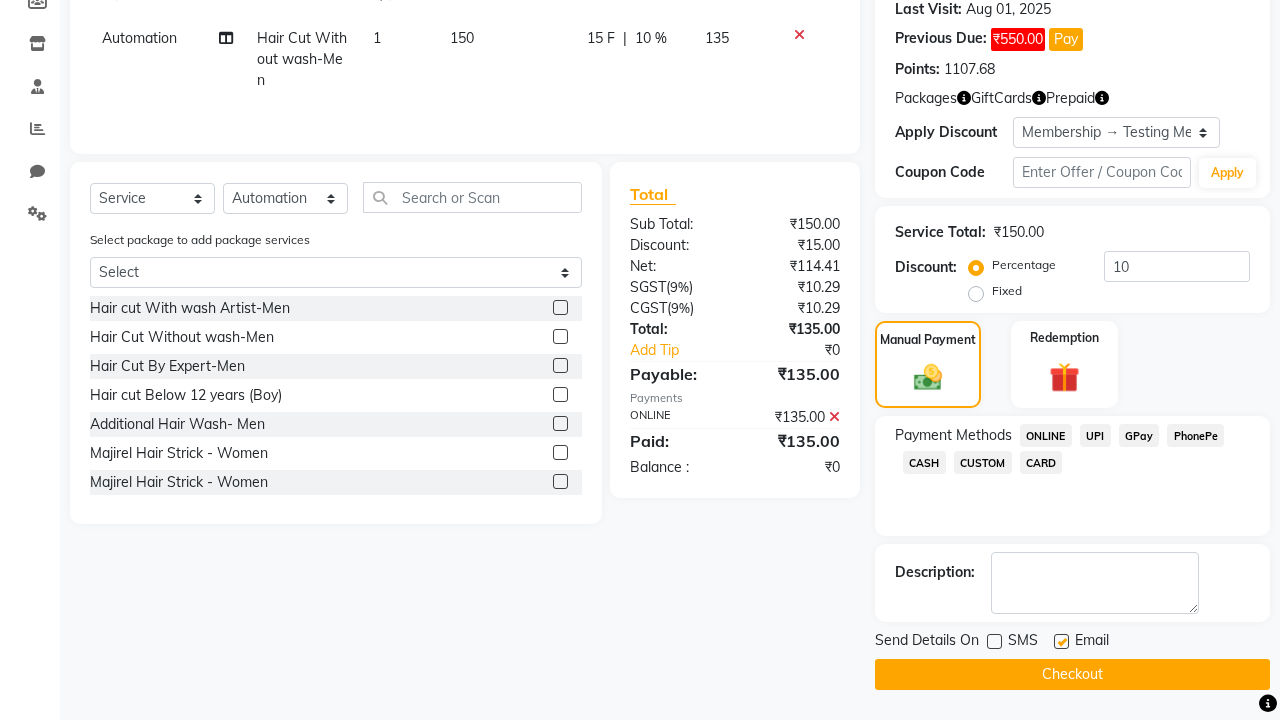 click 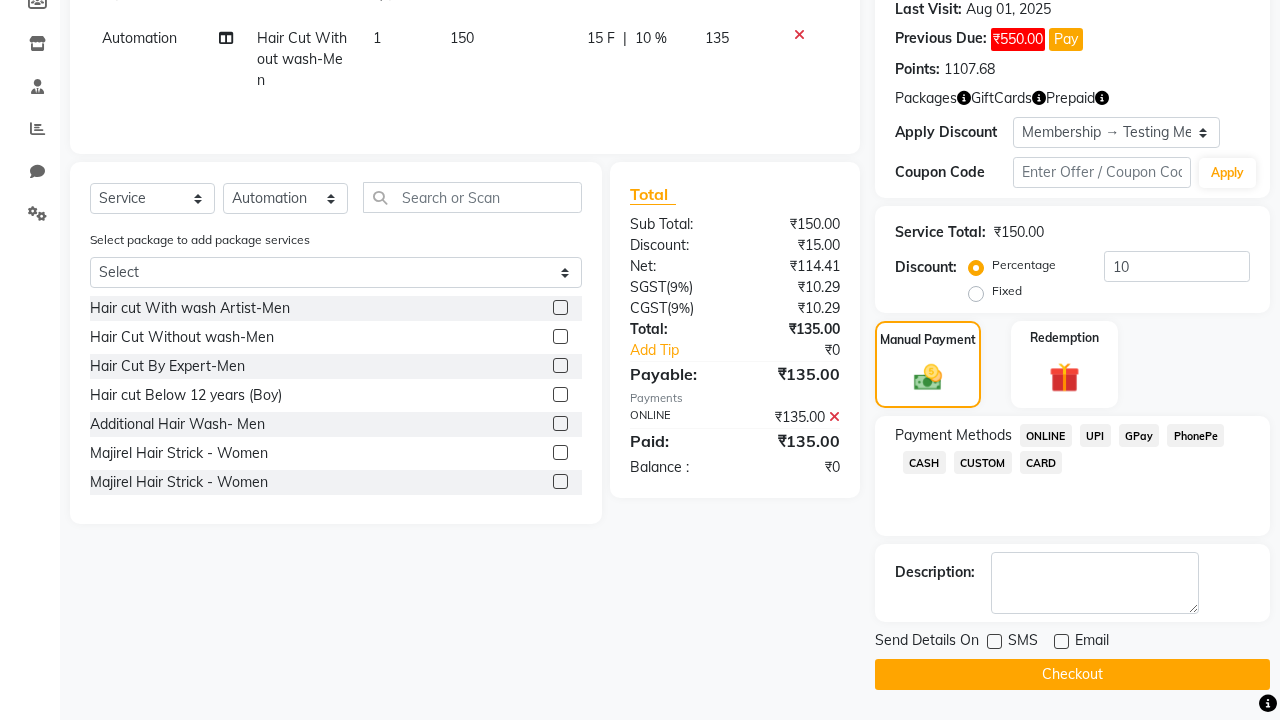 click on "Checkout" 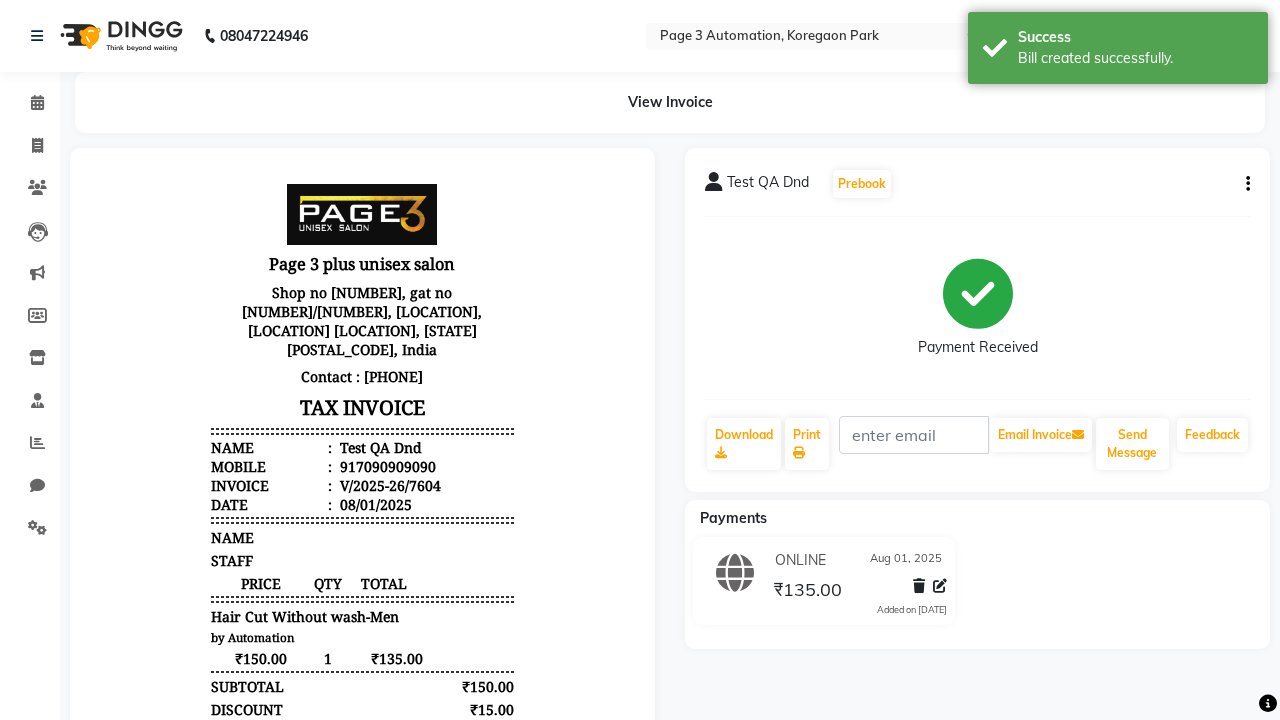scroll, scrollTop: 0, scrollLeft: 0, axis: both 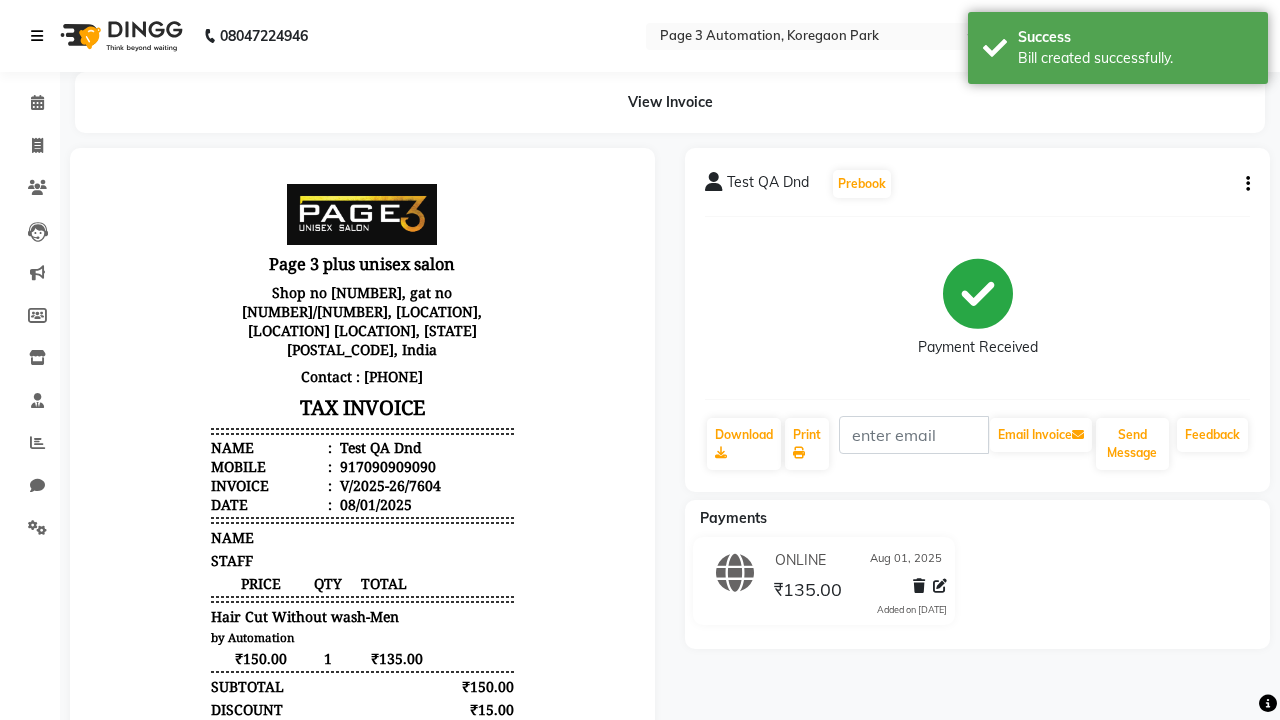 click on "Bill created successfully." at bounding box center [1135, 58] 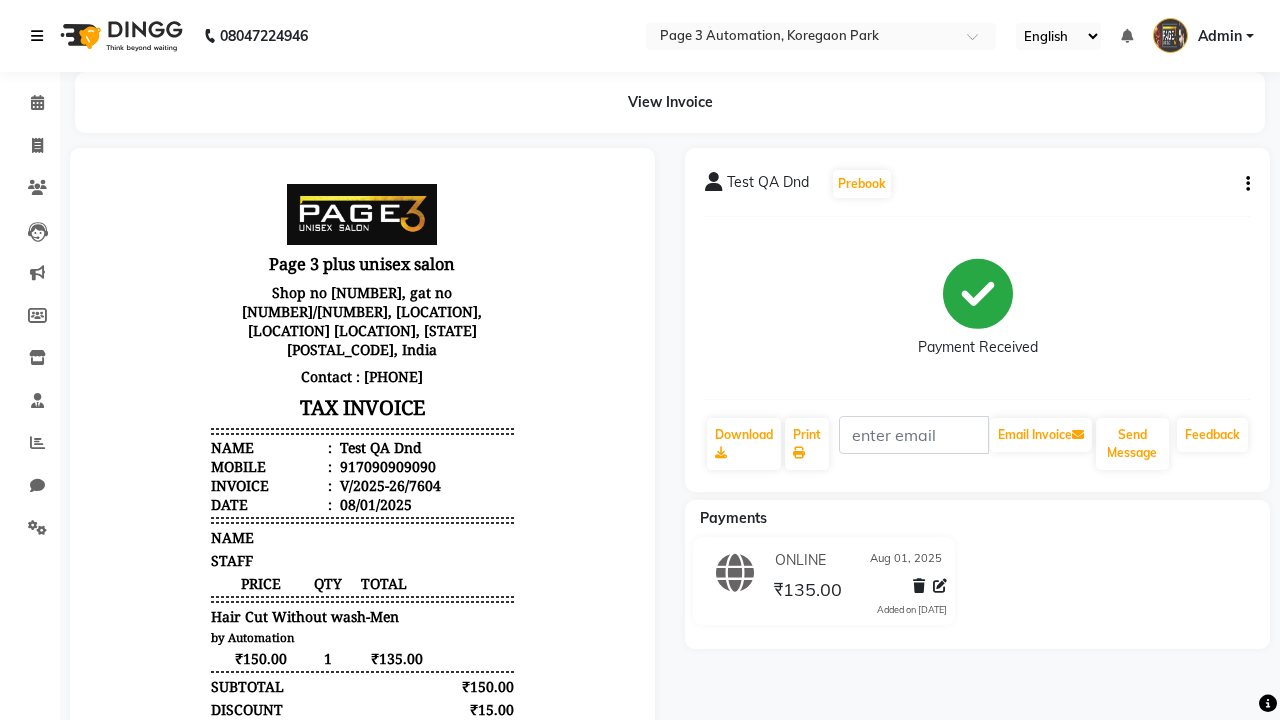 click at bounding box center (37, 36) 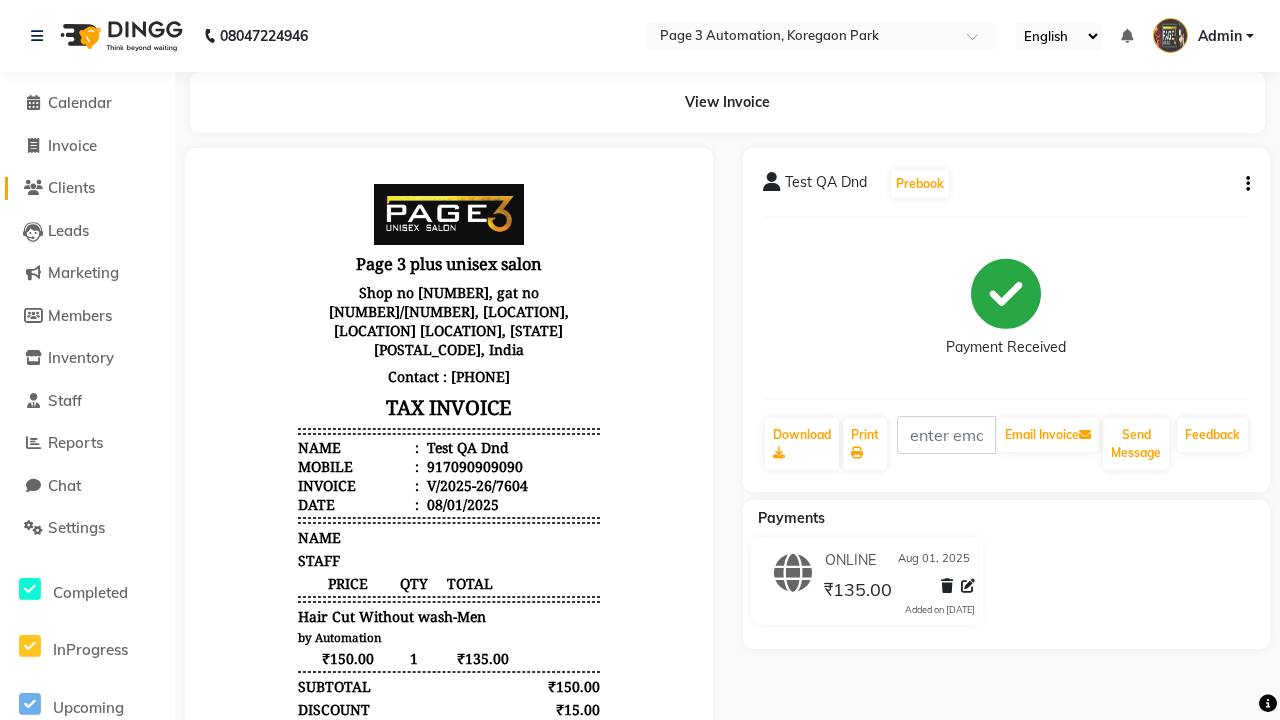 click on "Clients" 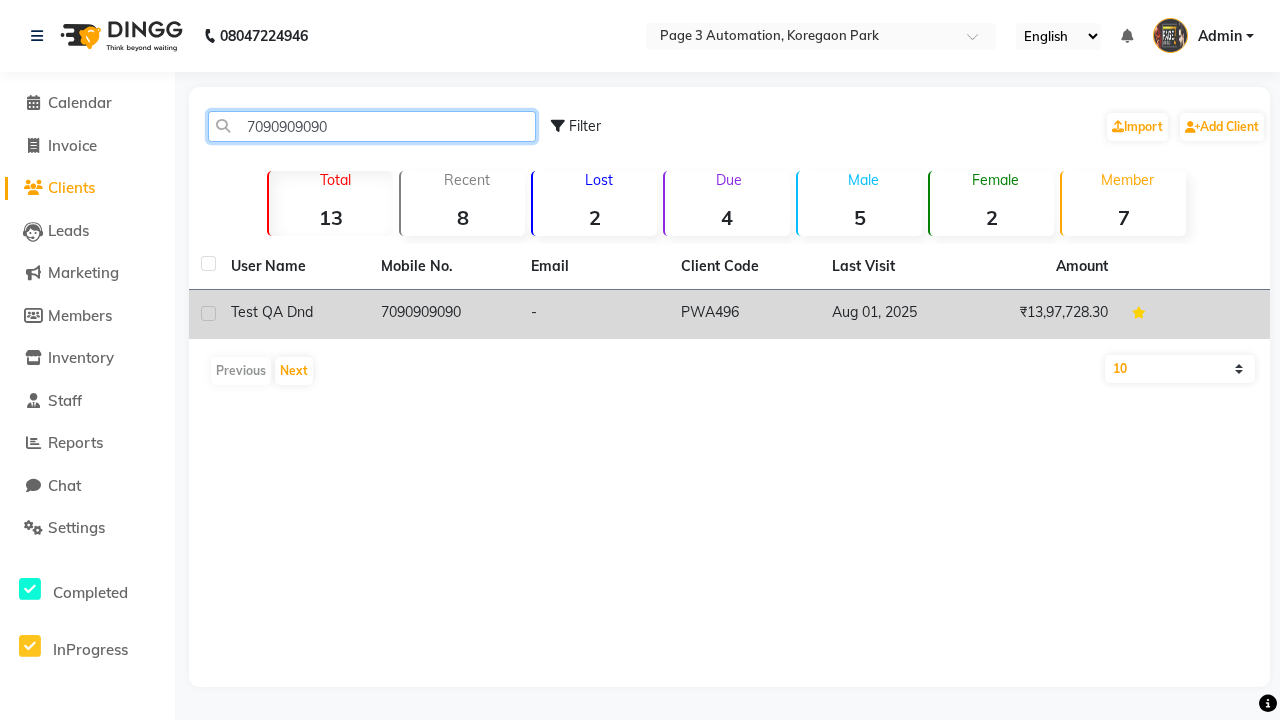 type on "7090909090" 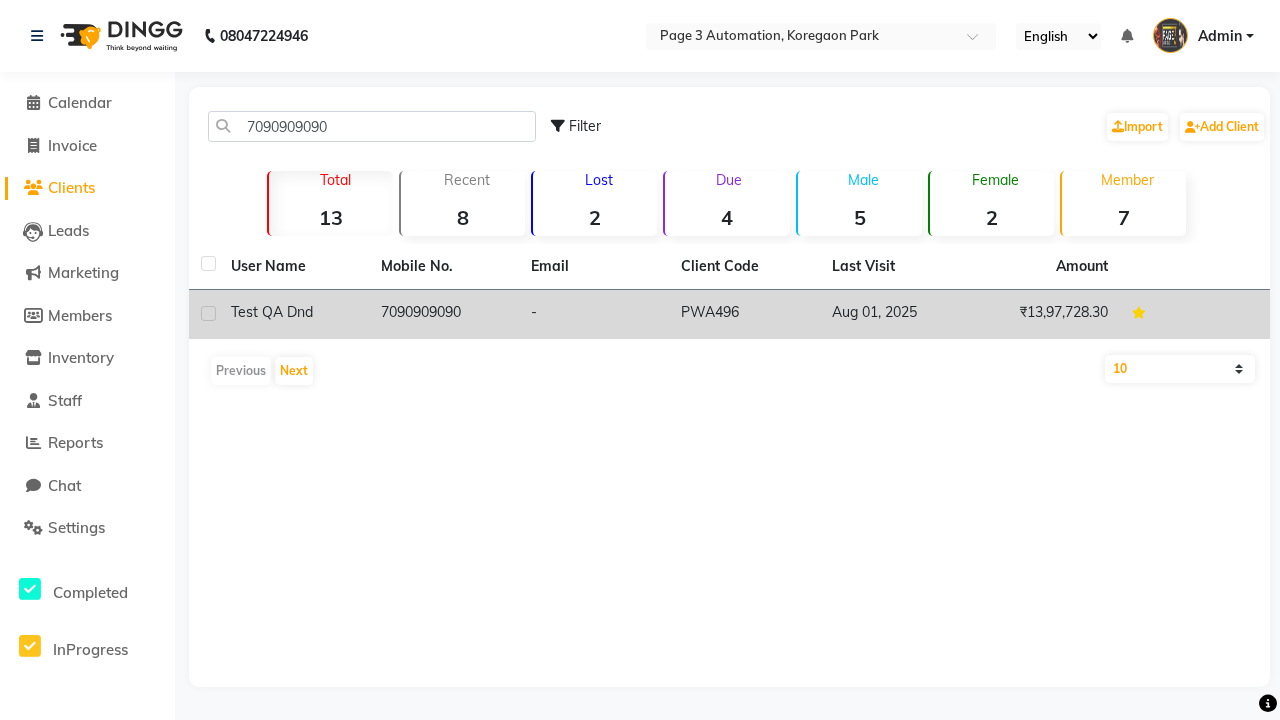 click on "7090909090" 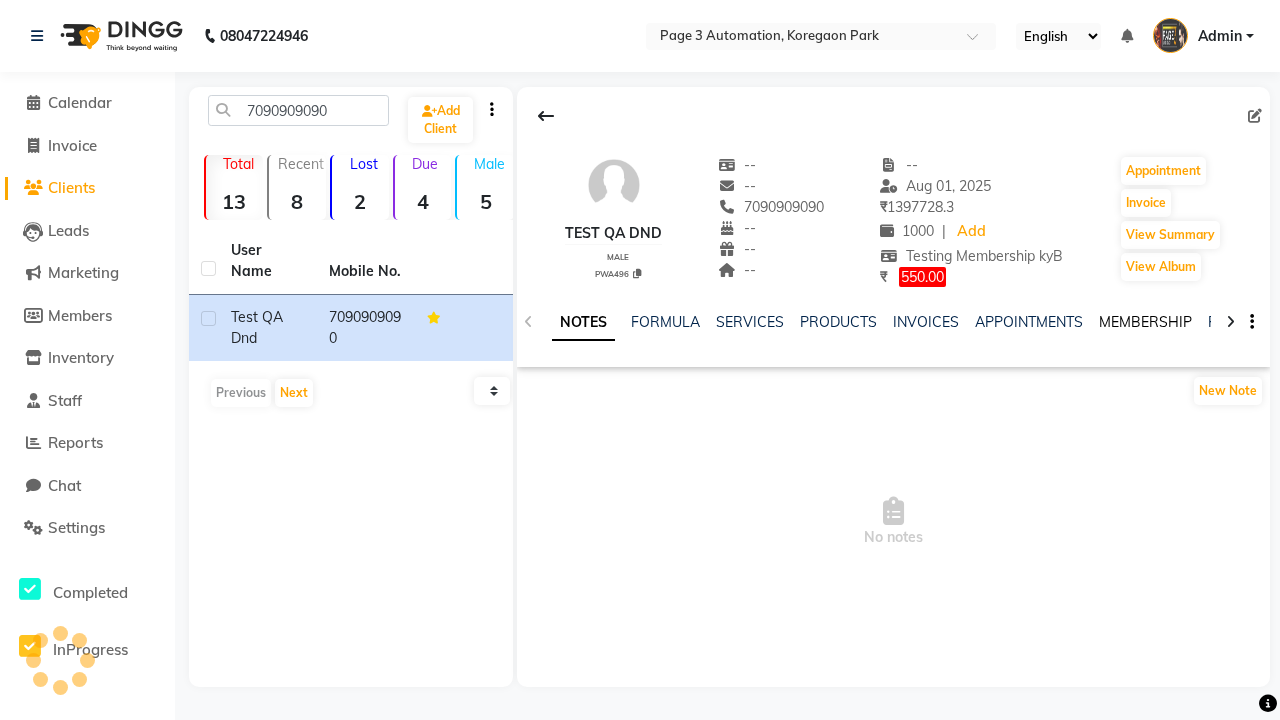 click on "MEMBERSHIP" 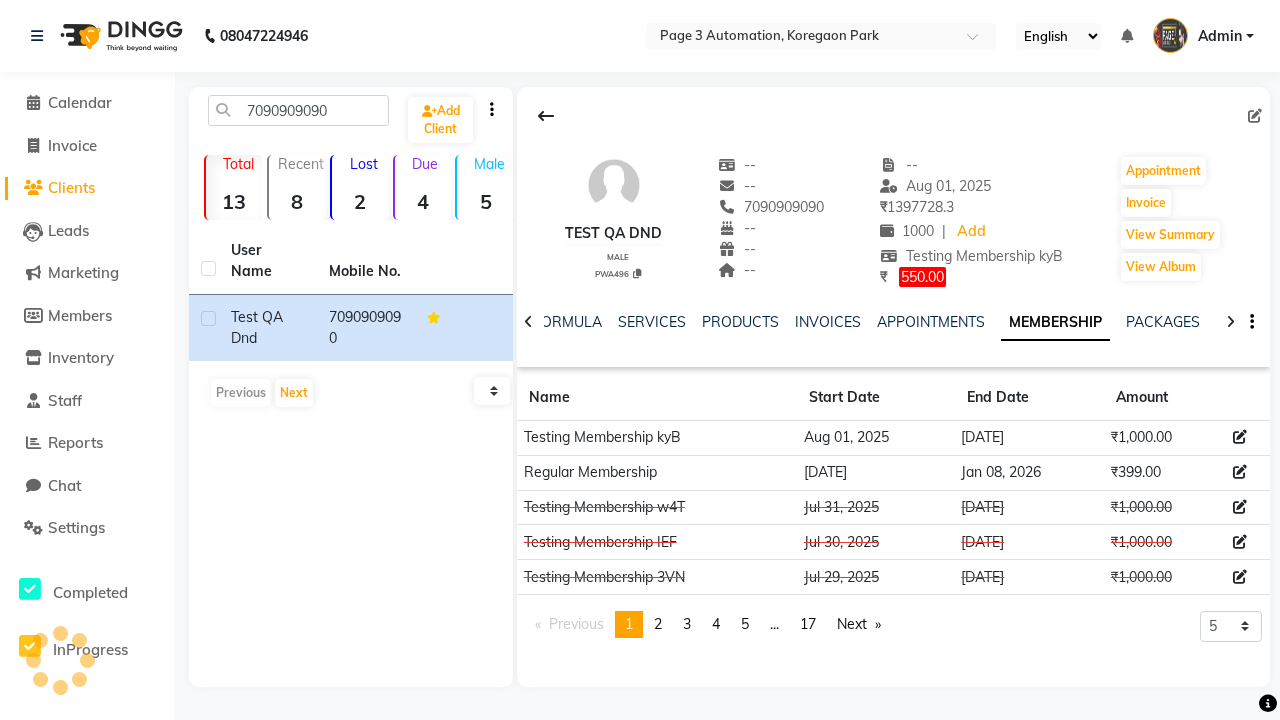 click 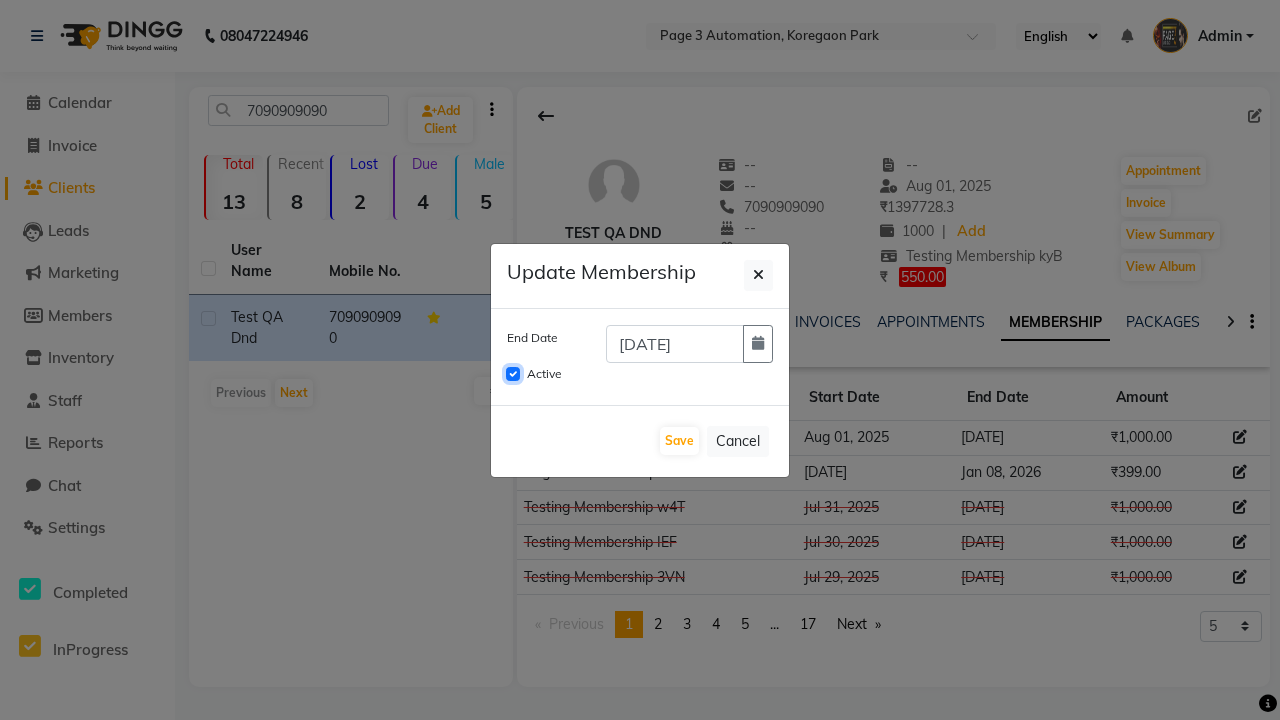 click on "Active" at bounding box center (513, 374) 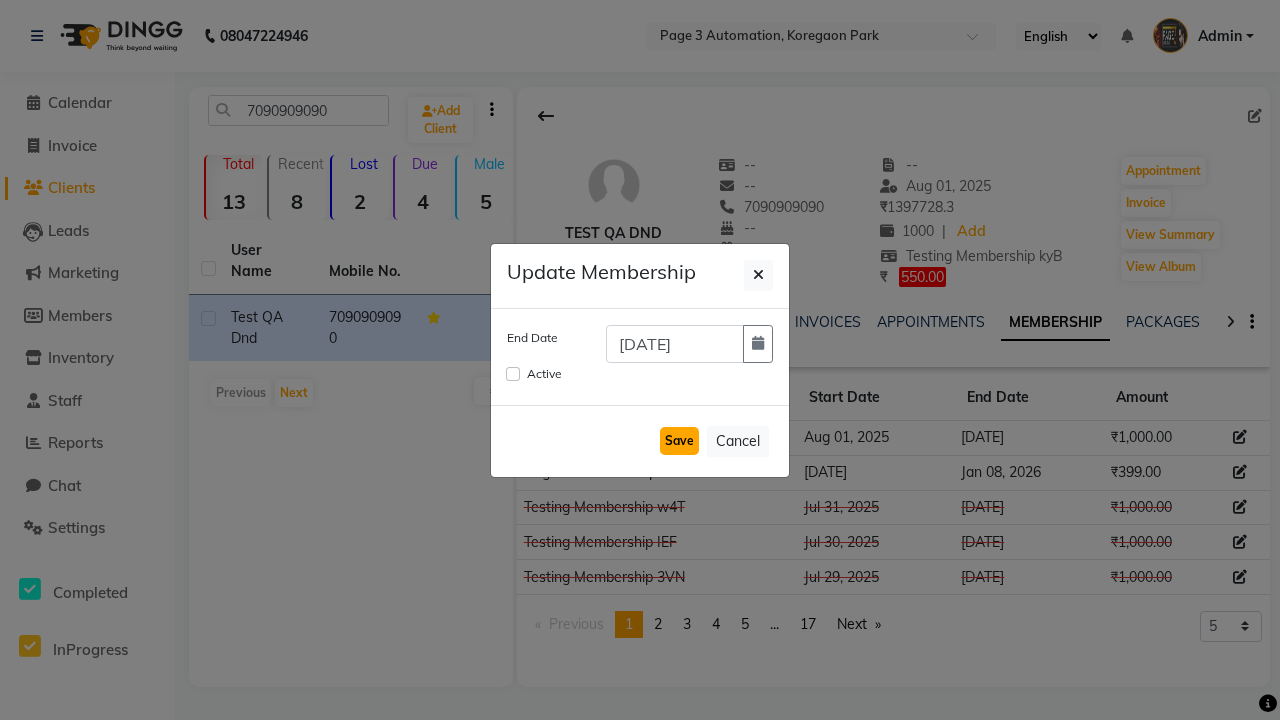 click on "Save" 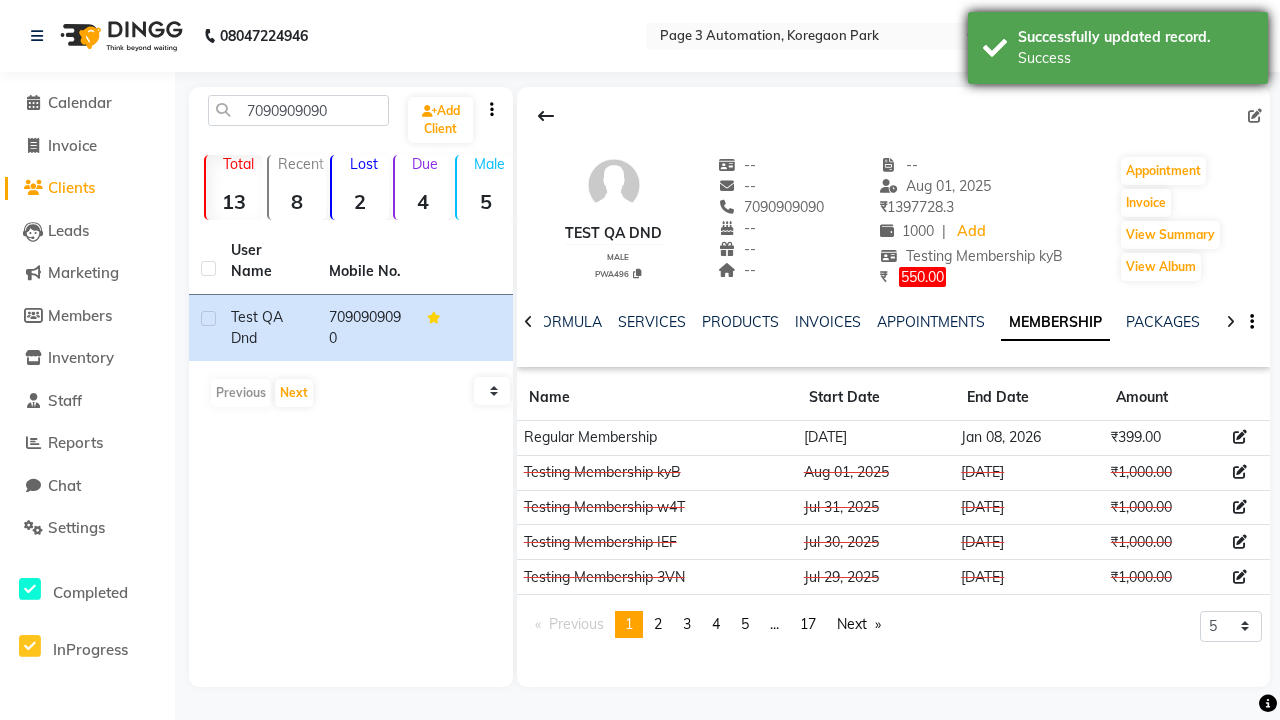 click on "Success" at bounding box center (1135, 58) 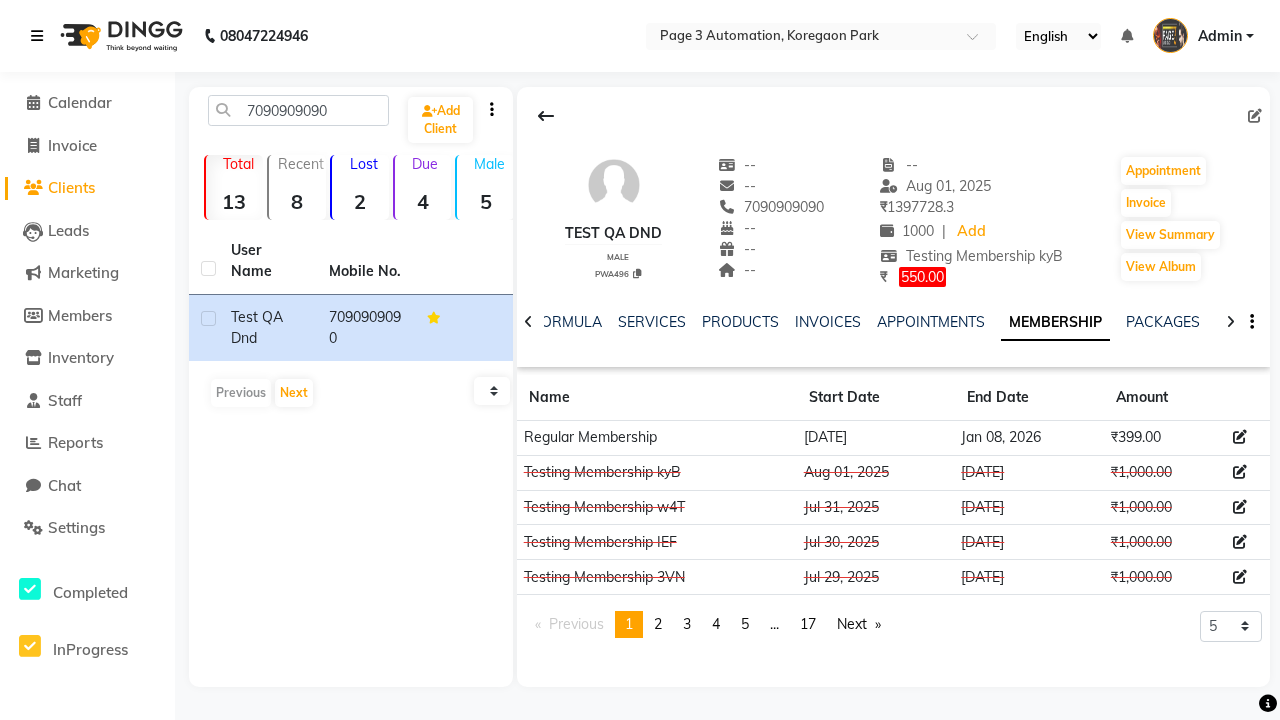 click at bounding box center [37, 36] 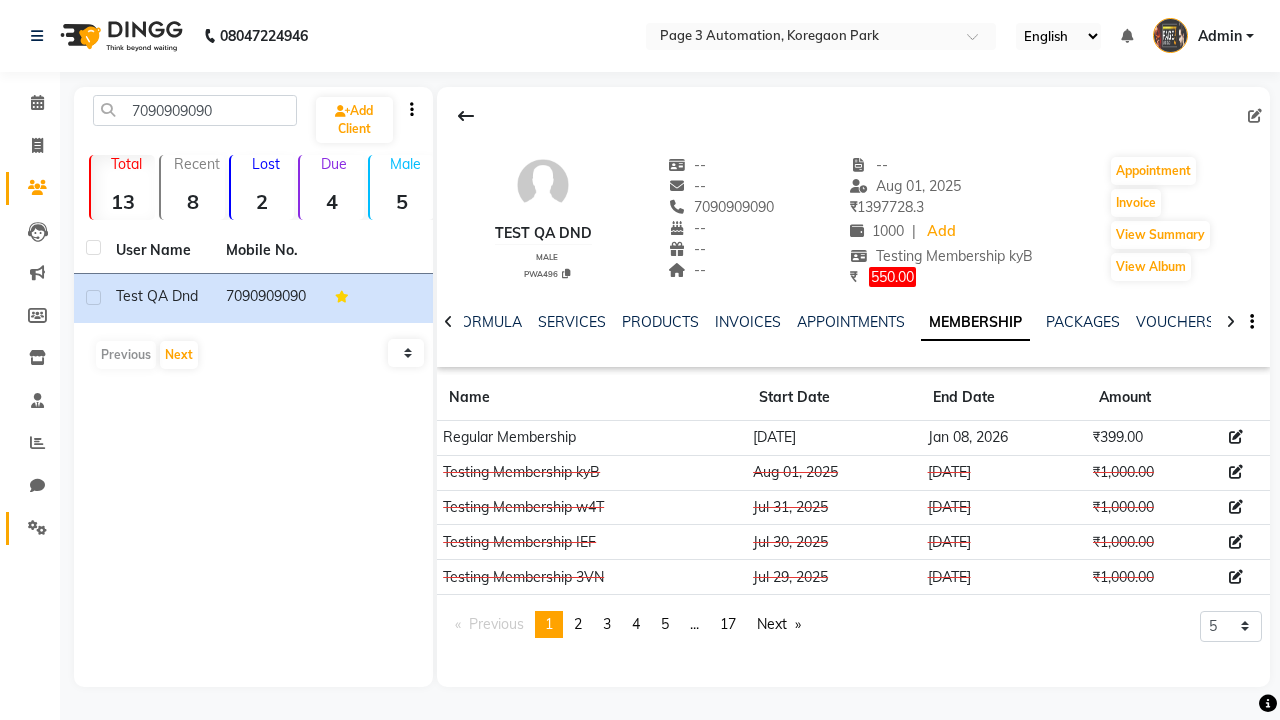 click 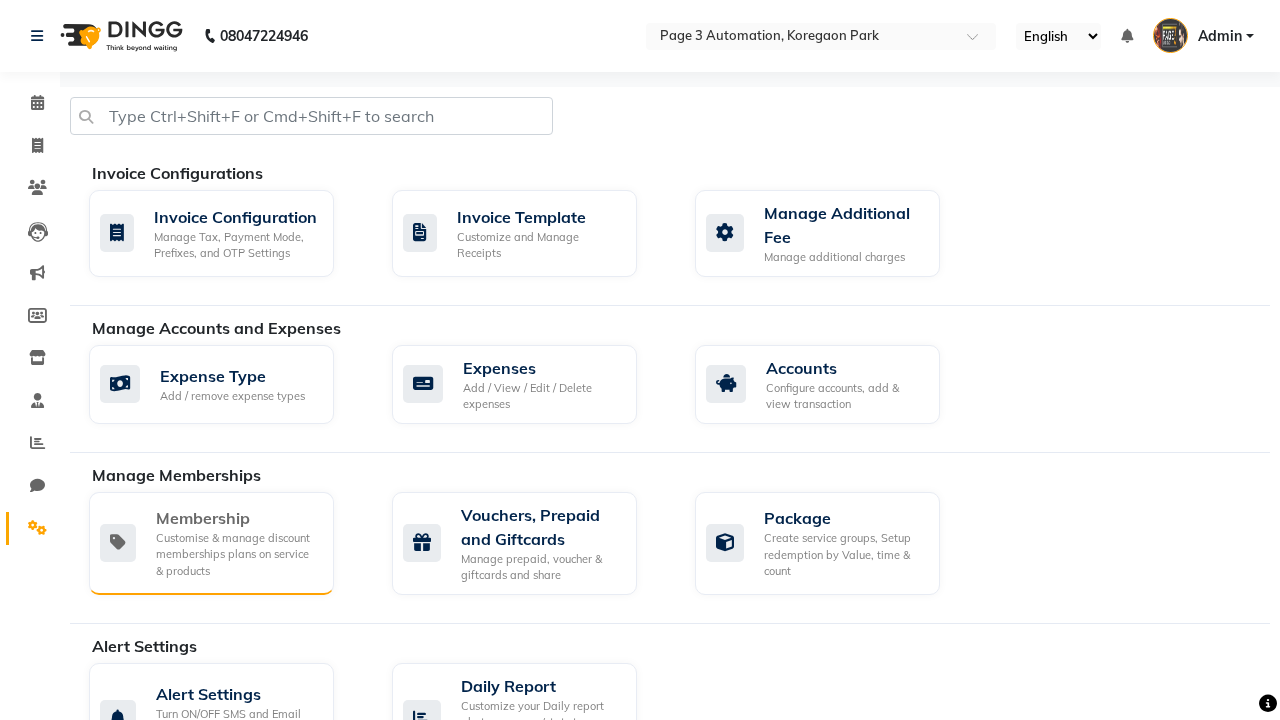 click on "Membership" 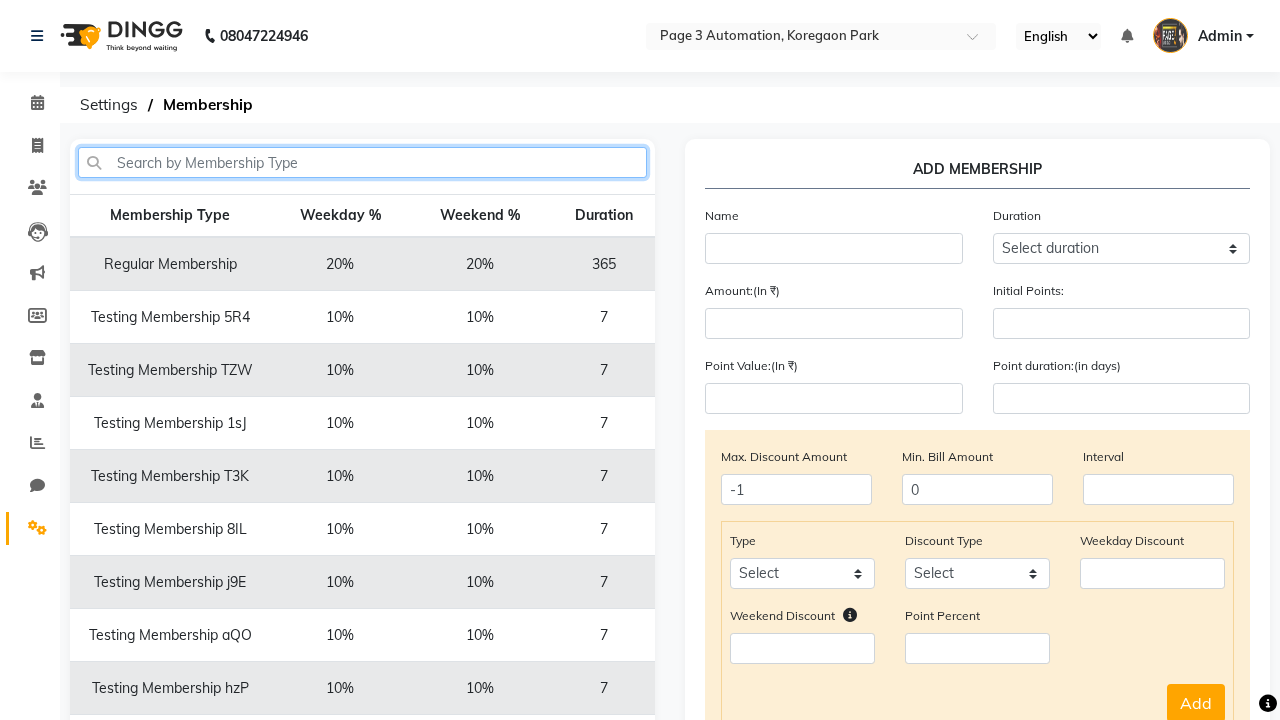 type on "Testing Membership kyB" 